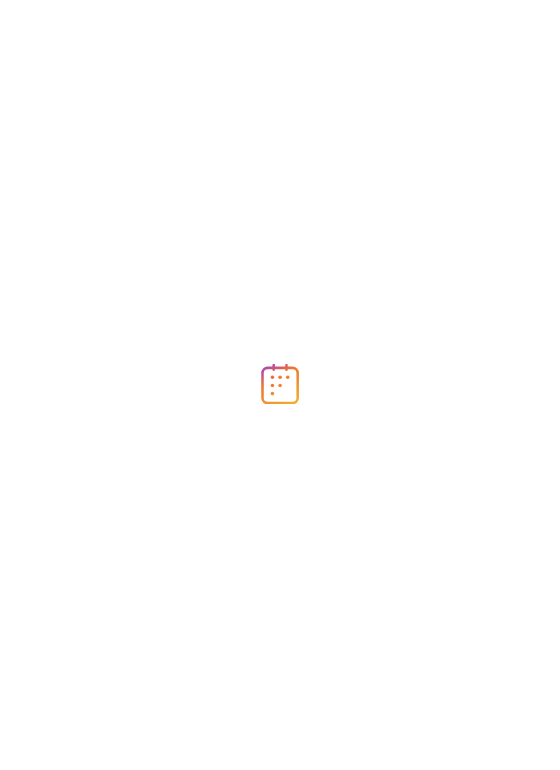 scroll, scrollTop: 0, scrollLeft: 0, axis: both 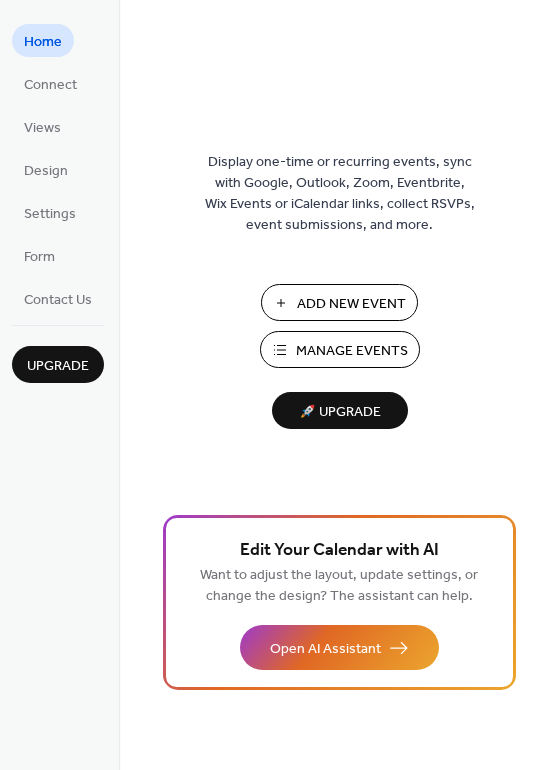 click on "Manage Events" at bounding box center (352, 351) 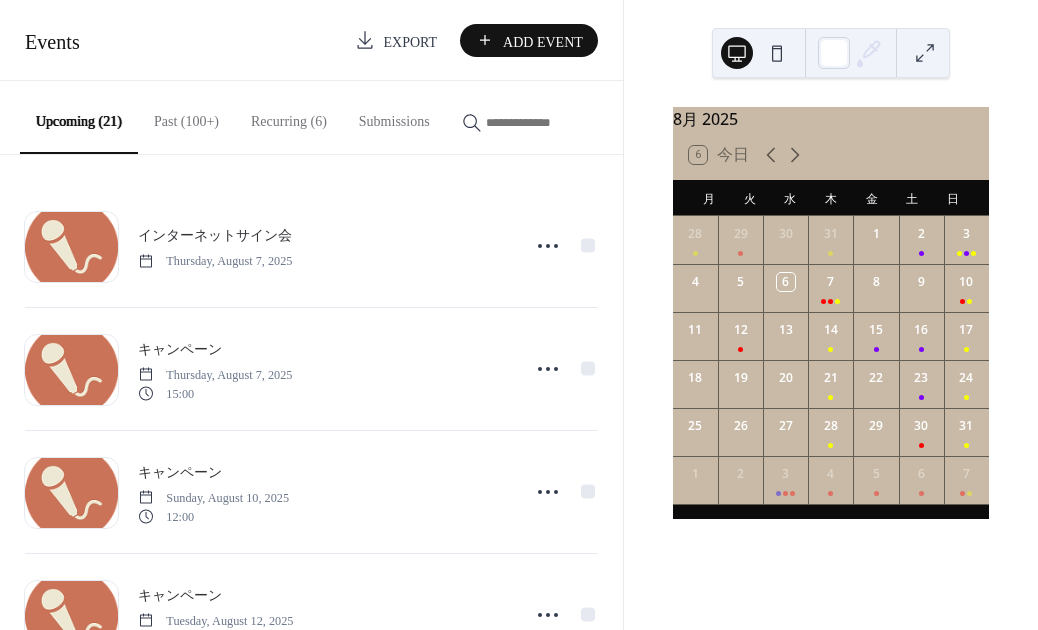 scroll, scrollTop: 0, scrollLeft: 0, axis: both 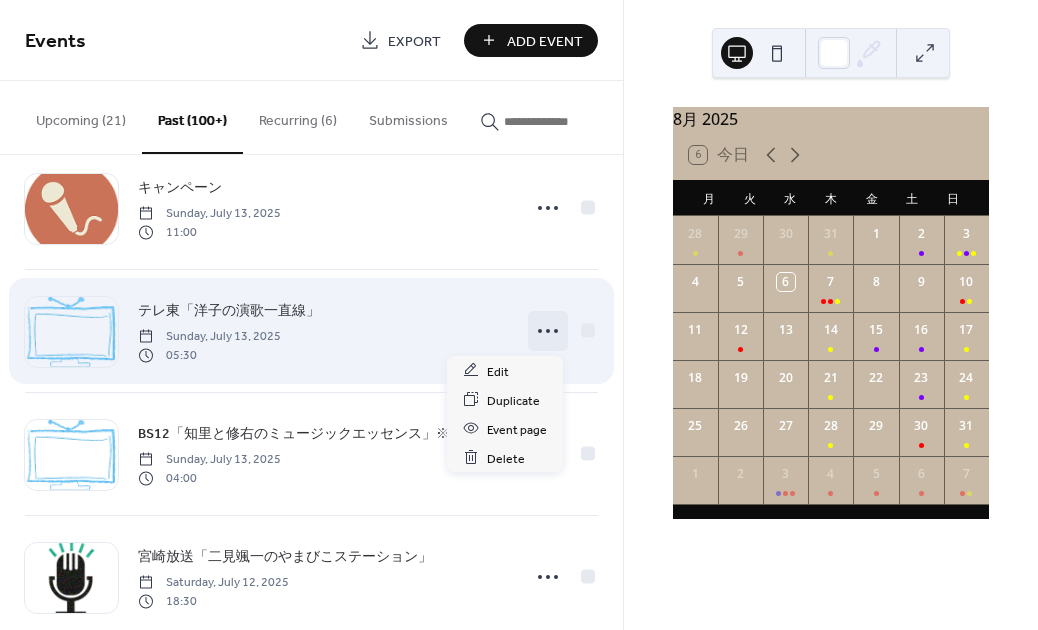 click 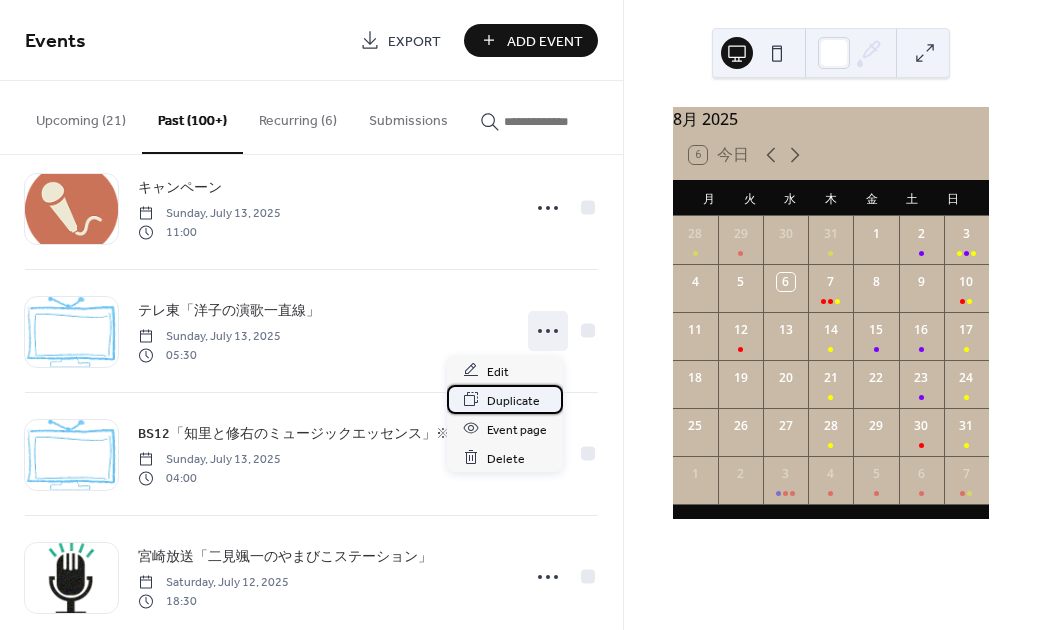 click on "Duplicate" at bounding box center (513, 400) 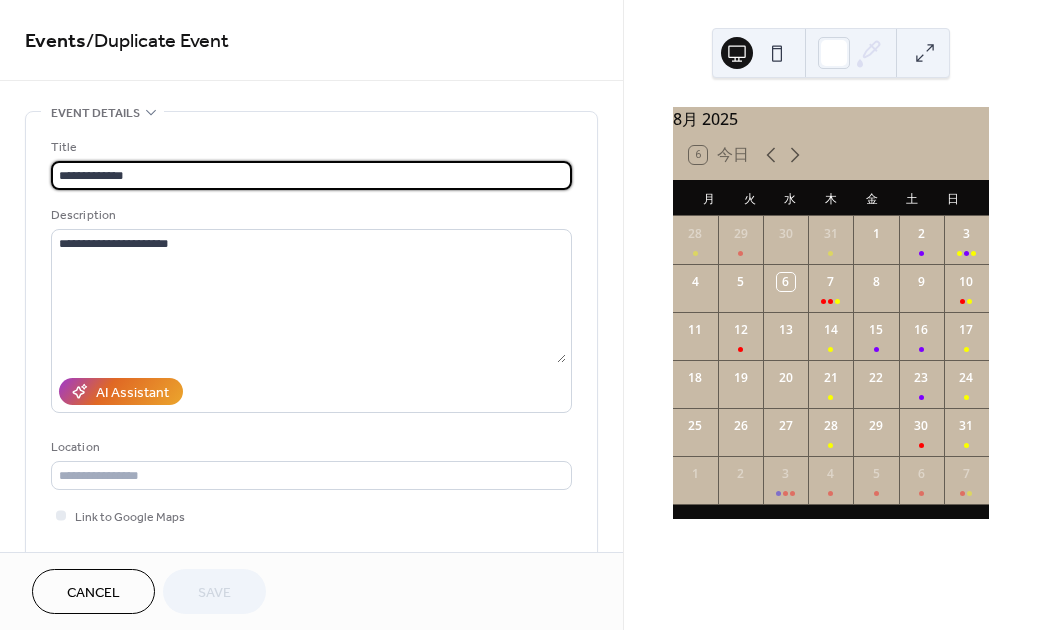 click on "**********" at bounding box center [311, 175] 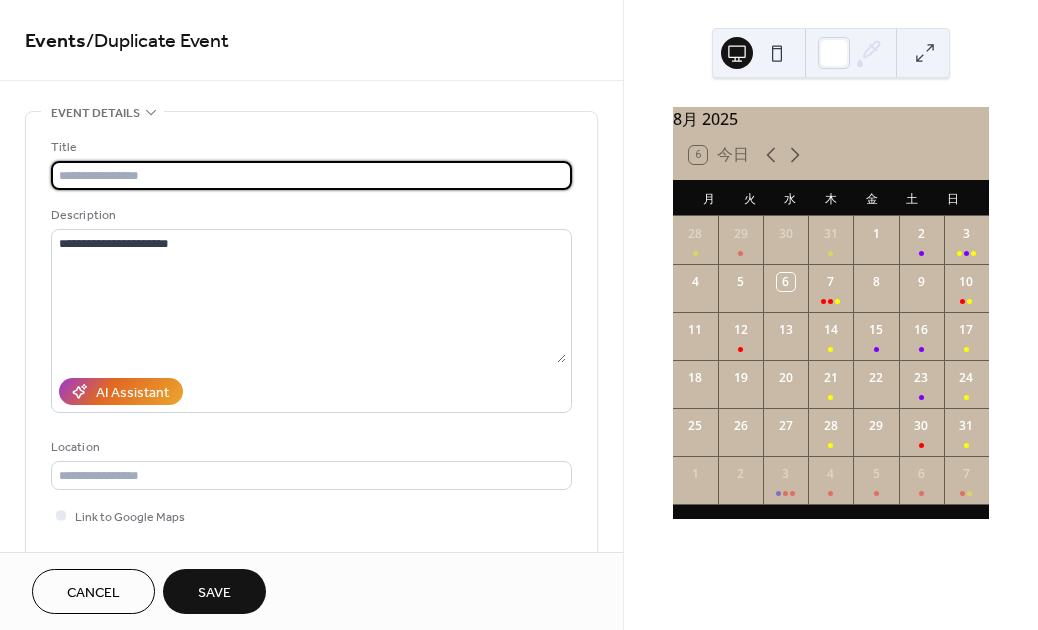 paste on "**********" 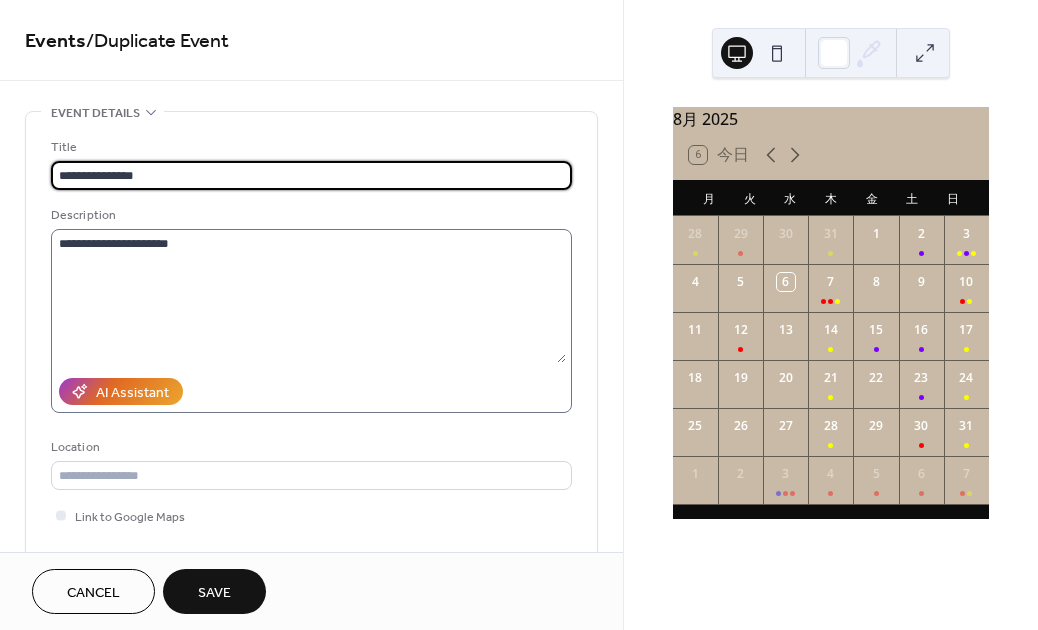 type on "**********" 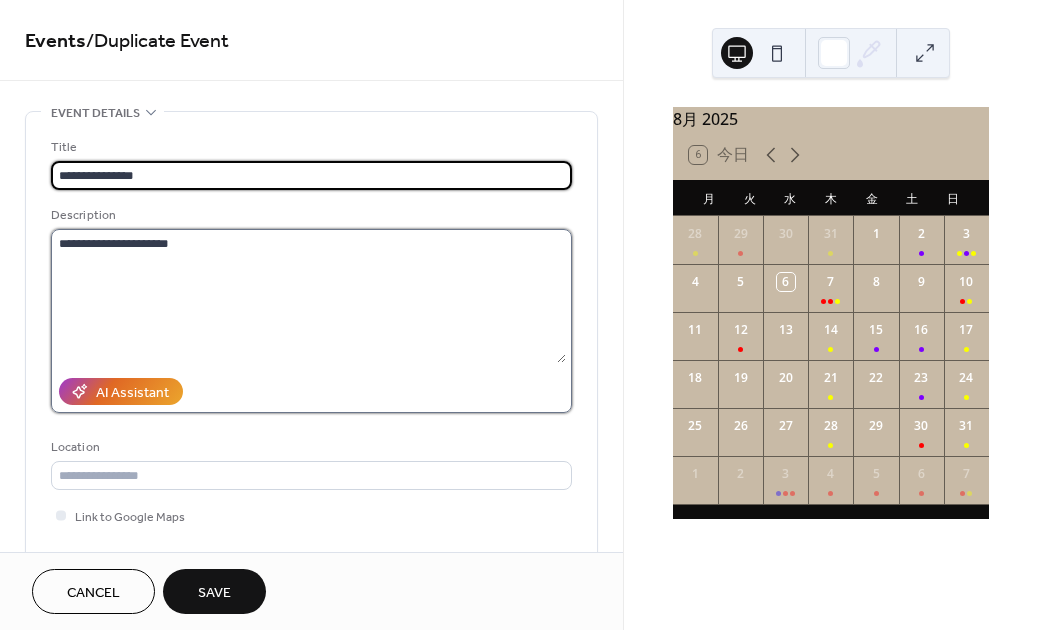 click on "**********" at bounding box center [308, 296] 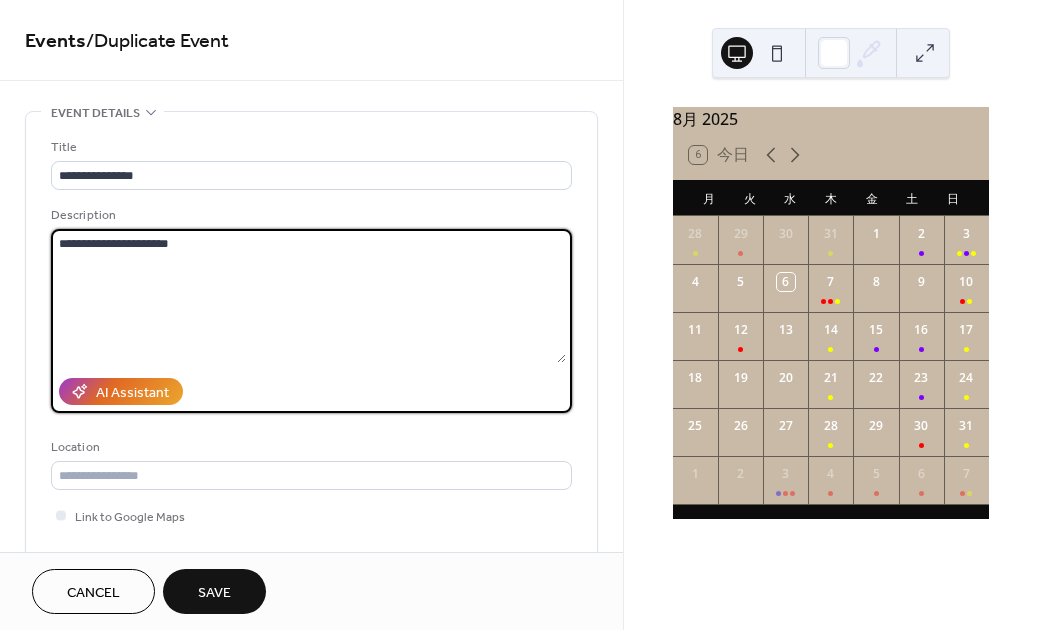 drag, startPoint x: 342, startPoint y: 242, endPoint x: 13, endPoint y: 239, distance: 329.01367 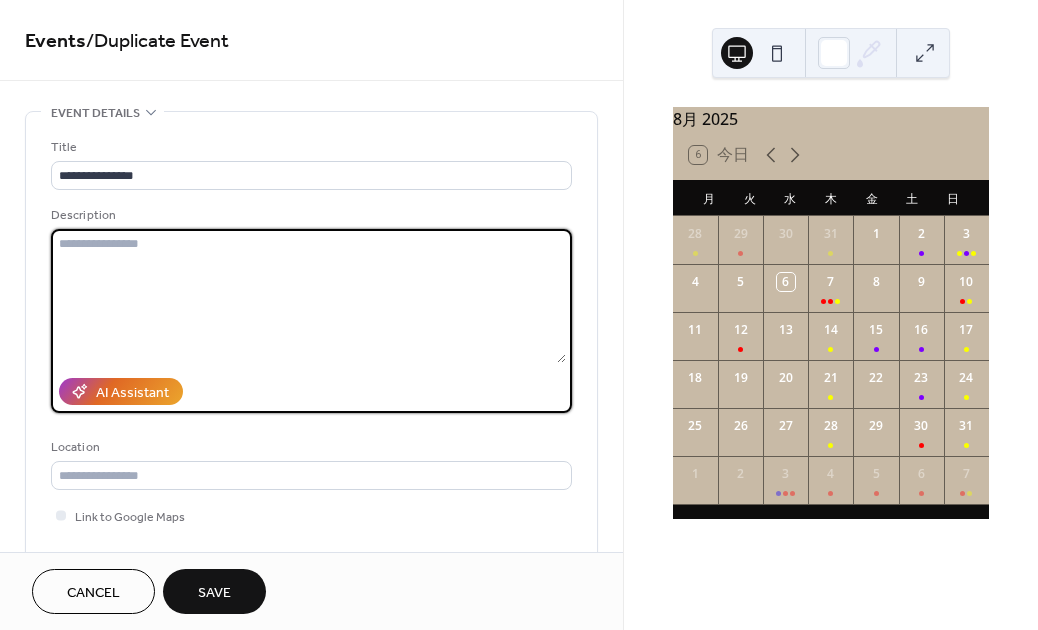 click at bounding box center [308, 296] 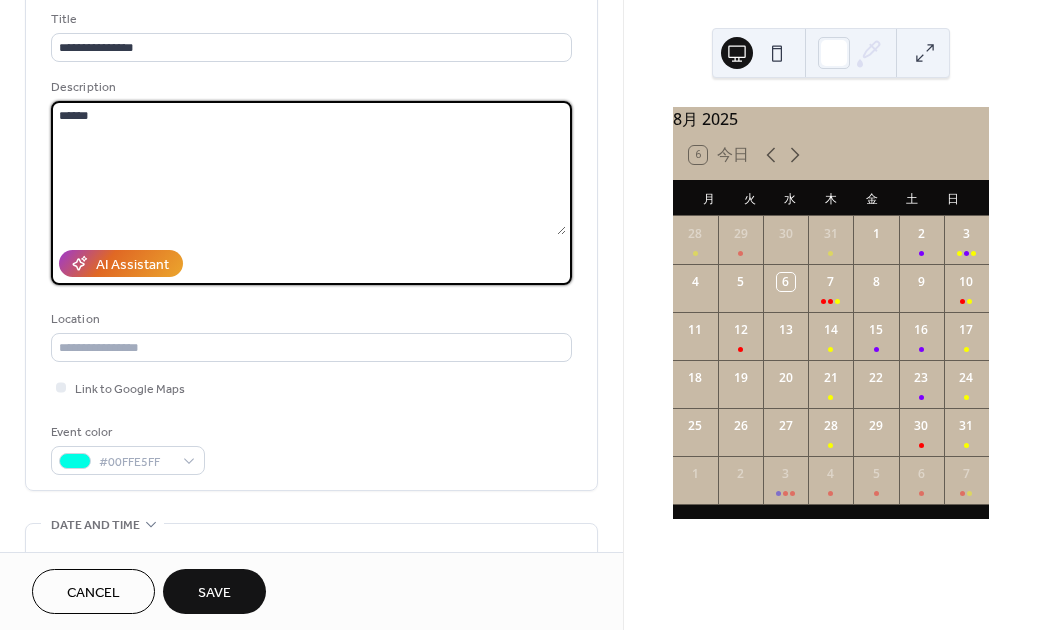 scroll, scrollTop: 132, scrollLeft: 0, axis: vertical 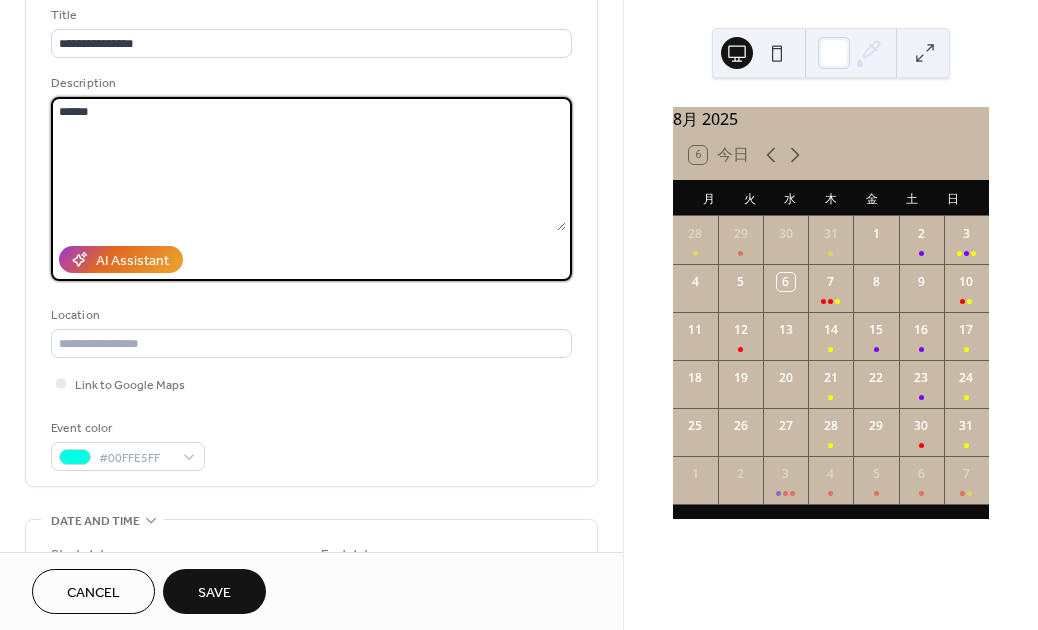 type on "******" 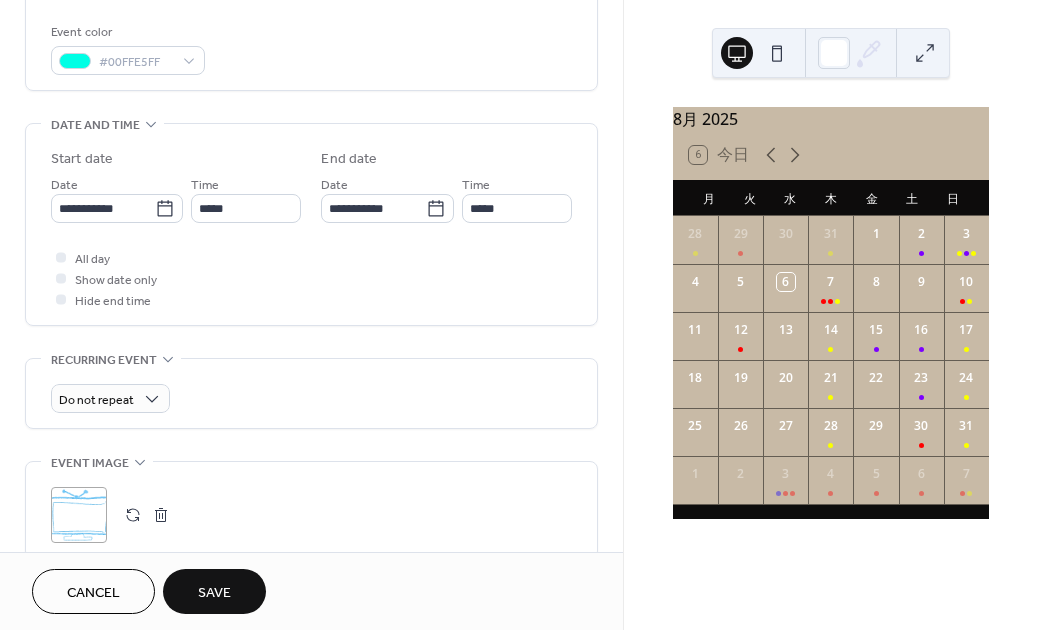 scroll, scrollTop: 532, scrollLeft: 0, axis: vertical 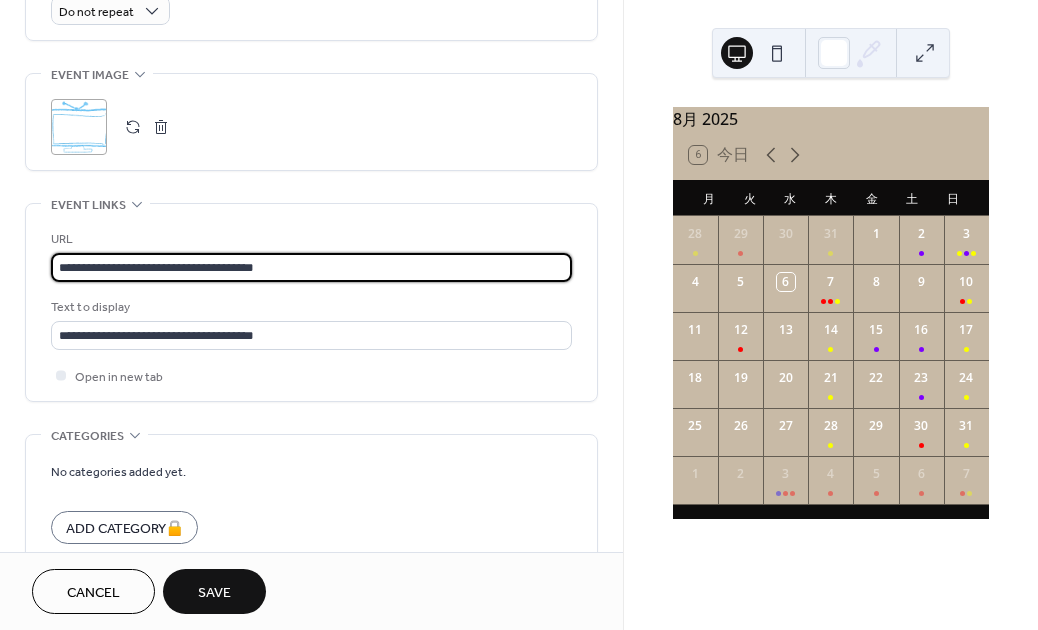 click on "**********" at bounding box center [311, 267] 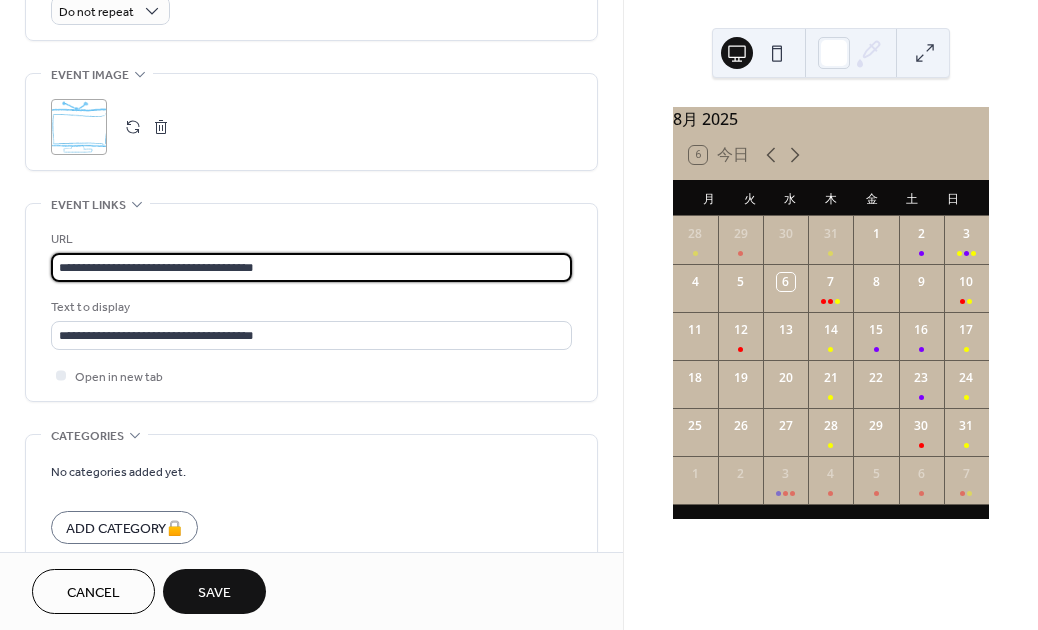 scroll, scrollTop: 0, scrollLeft: 0, axis: both 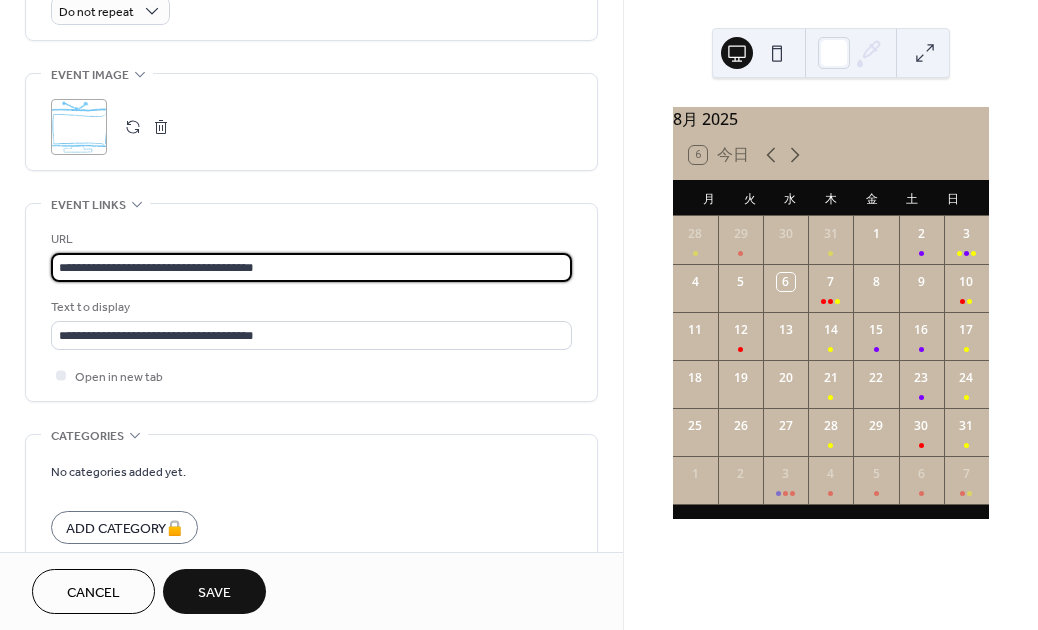 drag, startPoint x: 331, startPoint y: 364, endPoint x: -29, endPoint y: 364, distance: 360 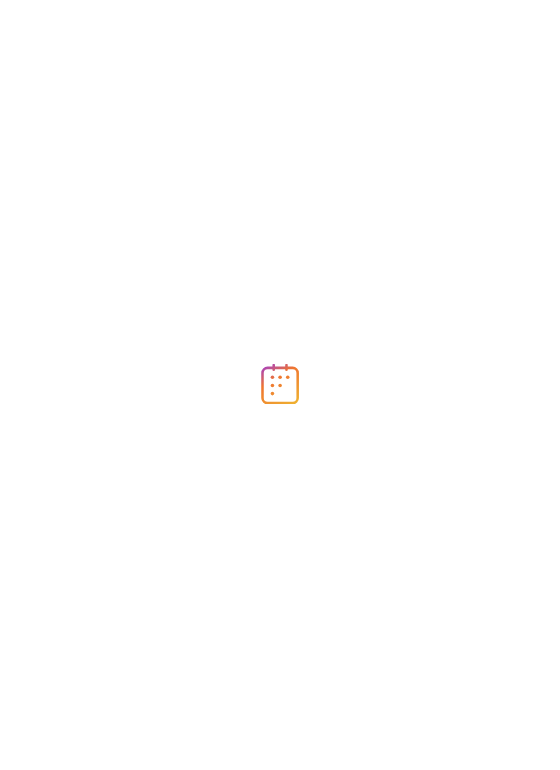 scroll, scrollTop: 0, scrollLeft: 0, axis: both 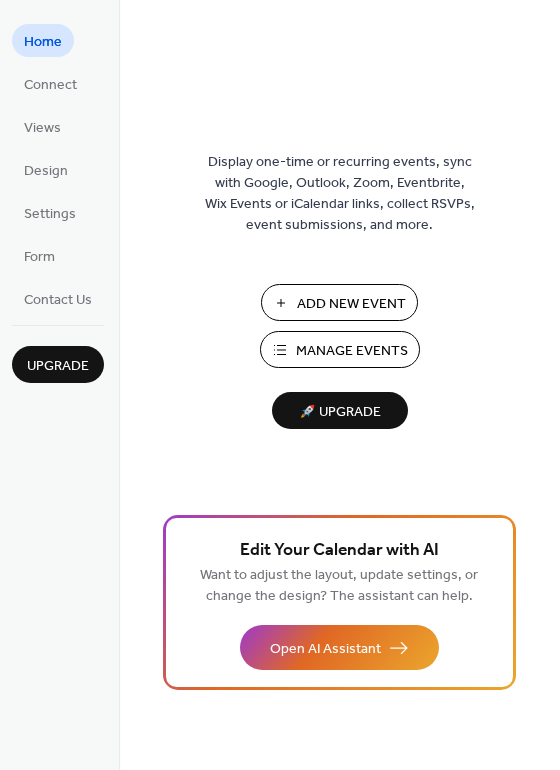 click on "Manage Events" at bounding box center (352, 351) 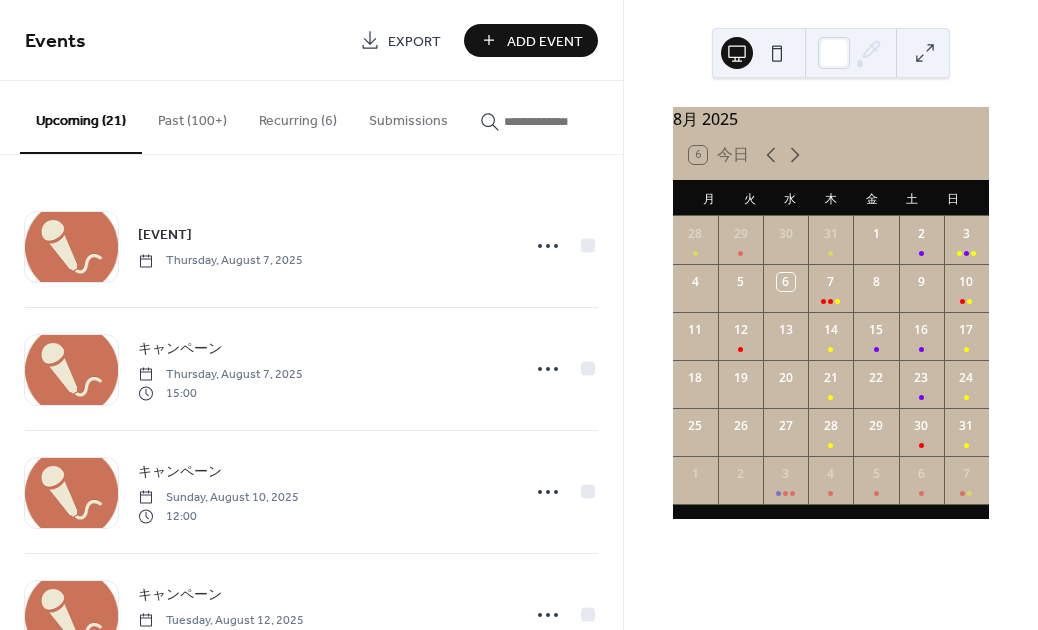 scroll, scrollTop: 0, scrollLeft: 0, axis: both 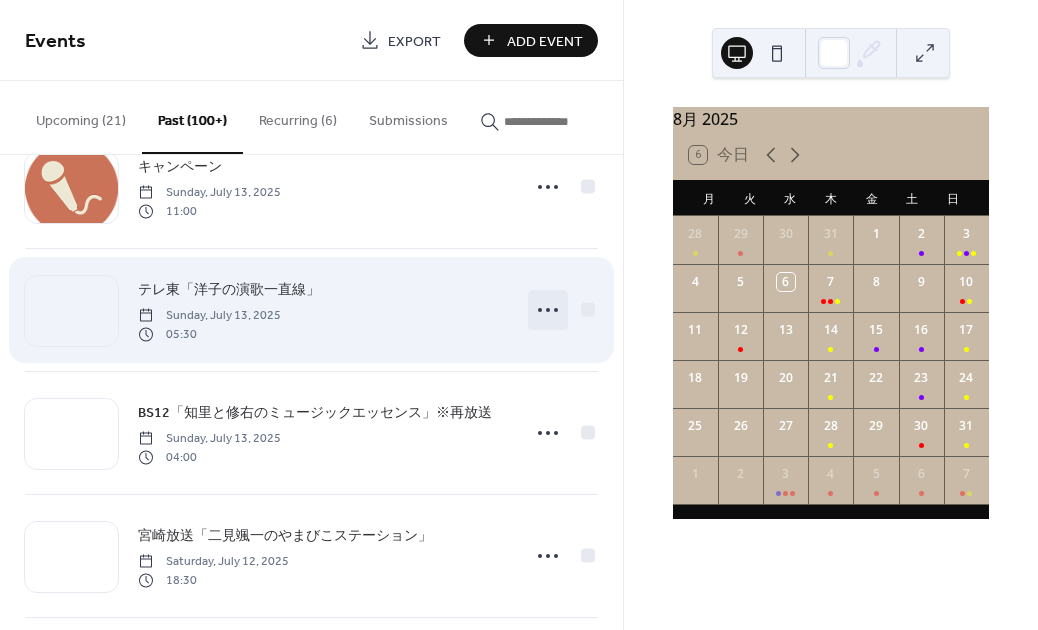 click 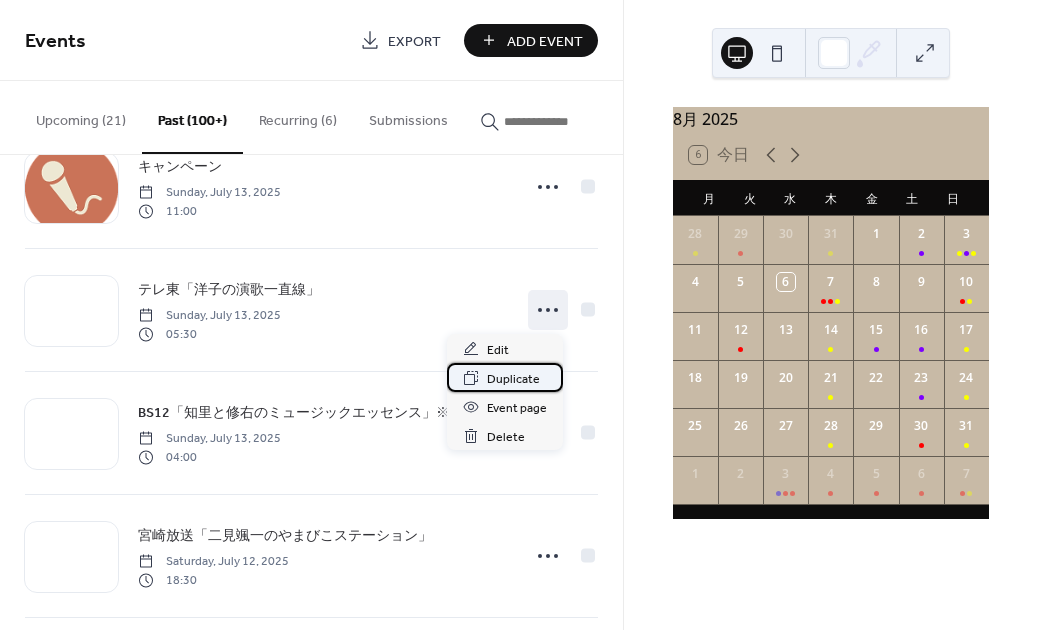 click on "Duplicate" at bounding box center [513, 379] 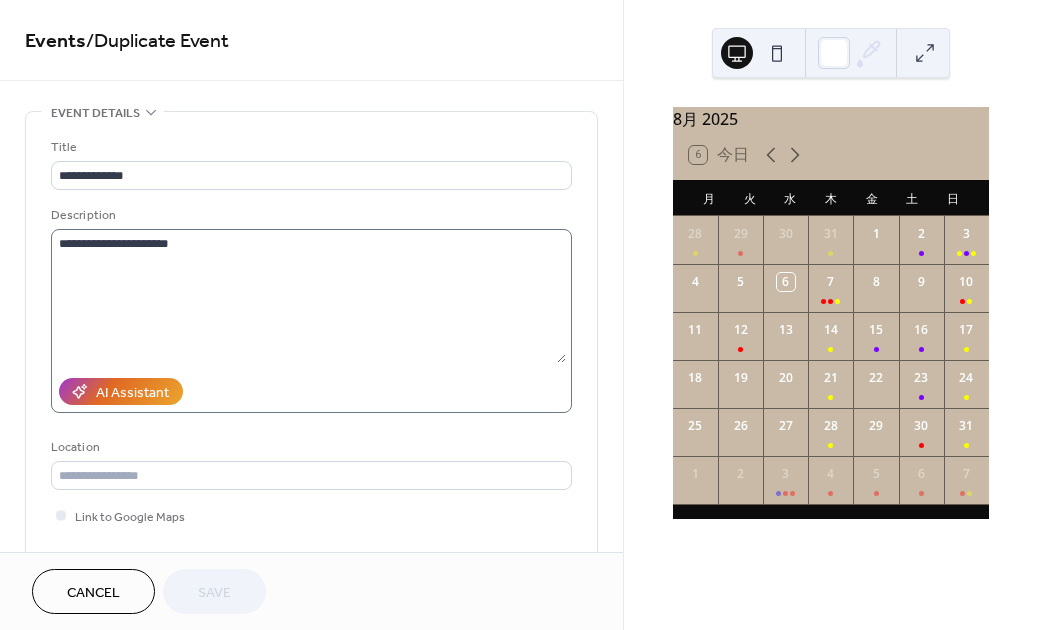 click on "**********" at bounding box center (311, 321) 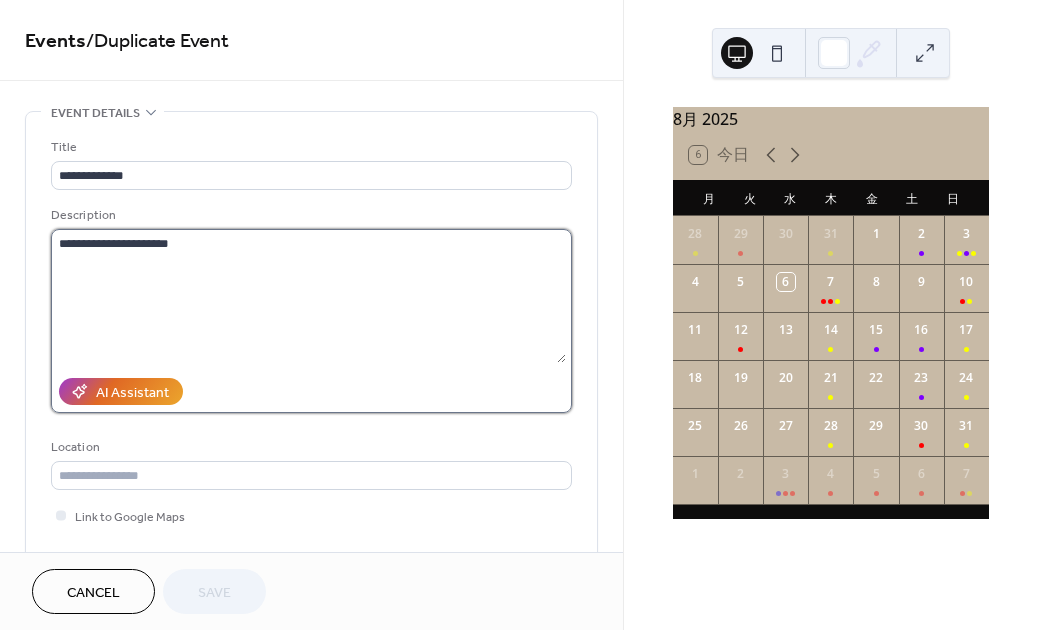 click on "**********" at bounding box center [308, 296] 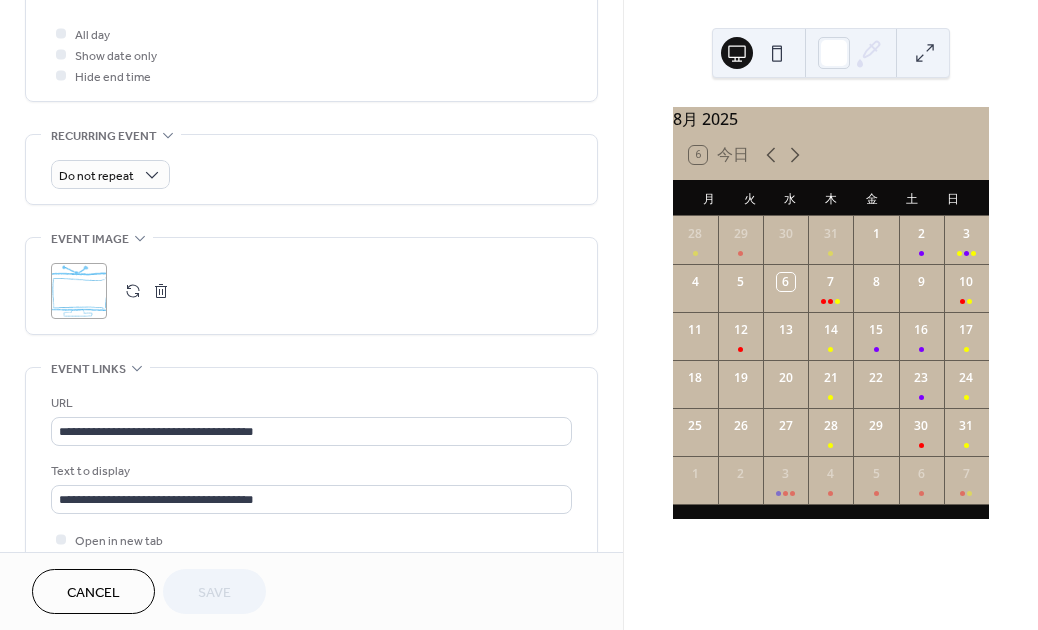 scroll, scrollTop: 892, scrollLeft: 0, axis: vertical 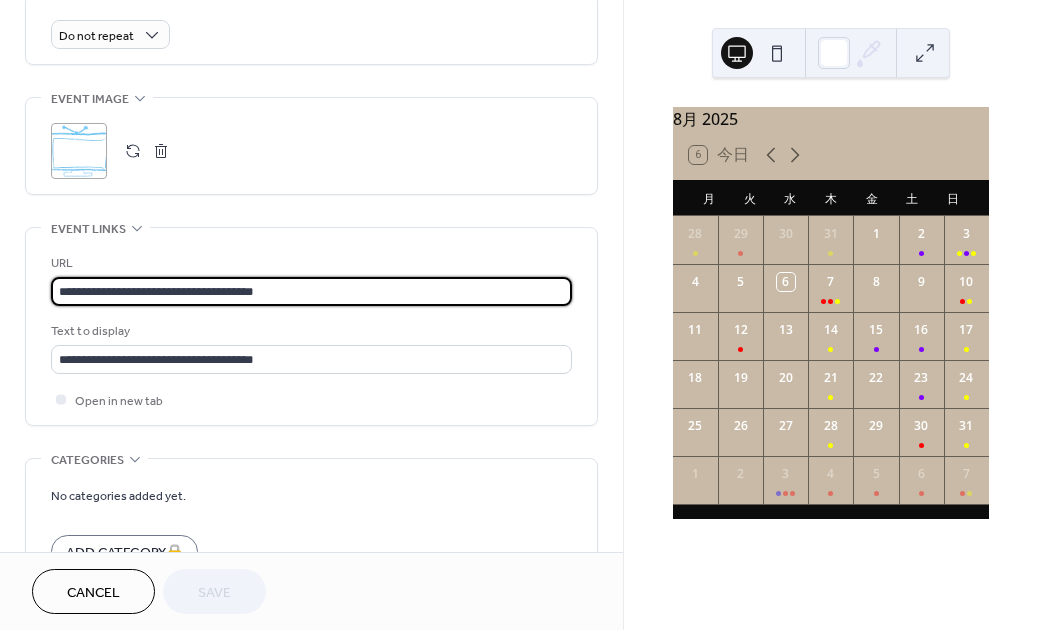 click on "**********" at bounding box center [311, 291] 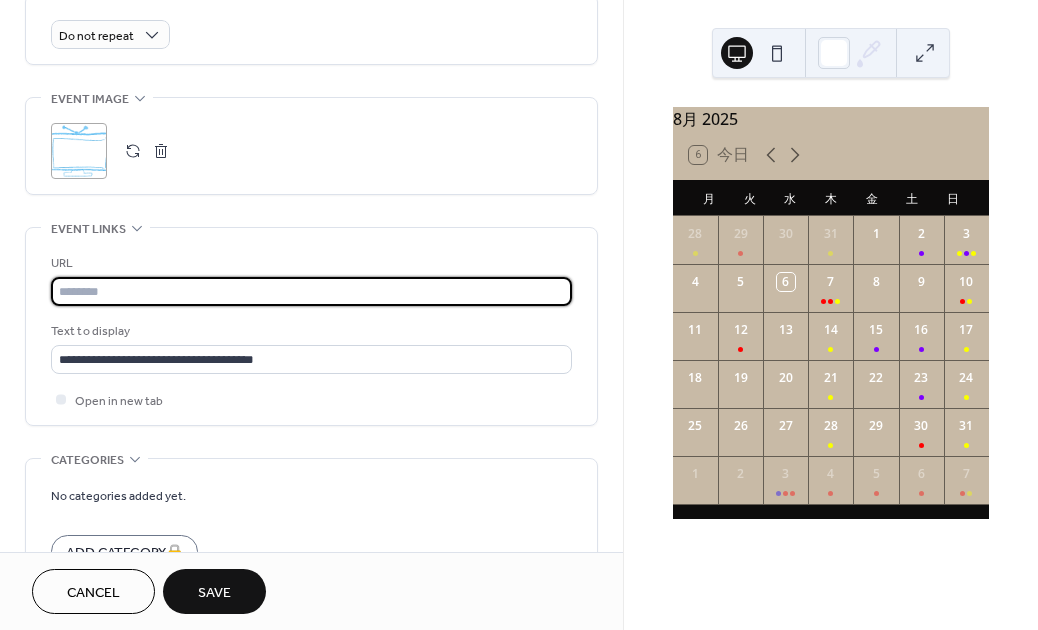 paste on "**********" 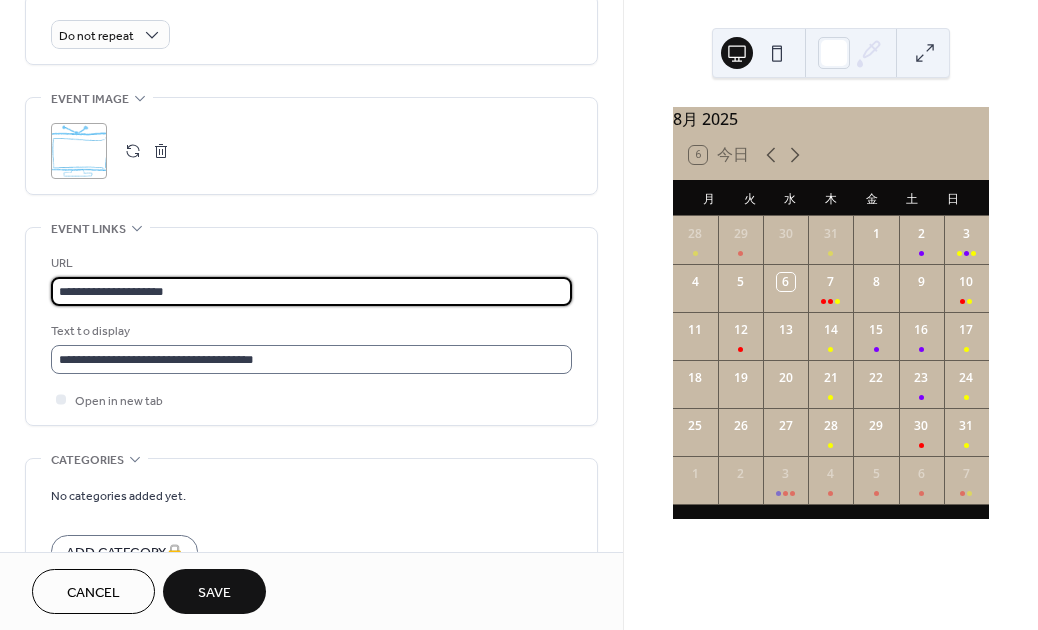 type on "**********" 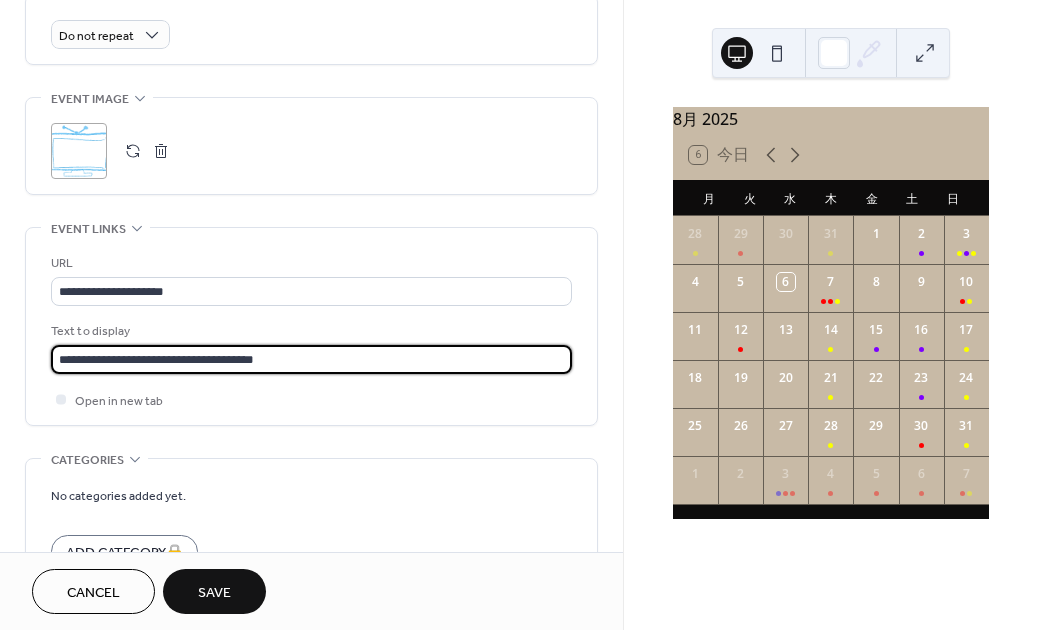 click on "**********" at bounding box center (311, 359) 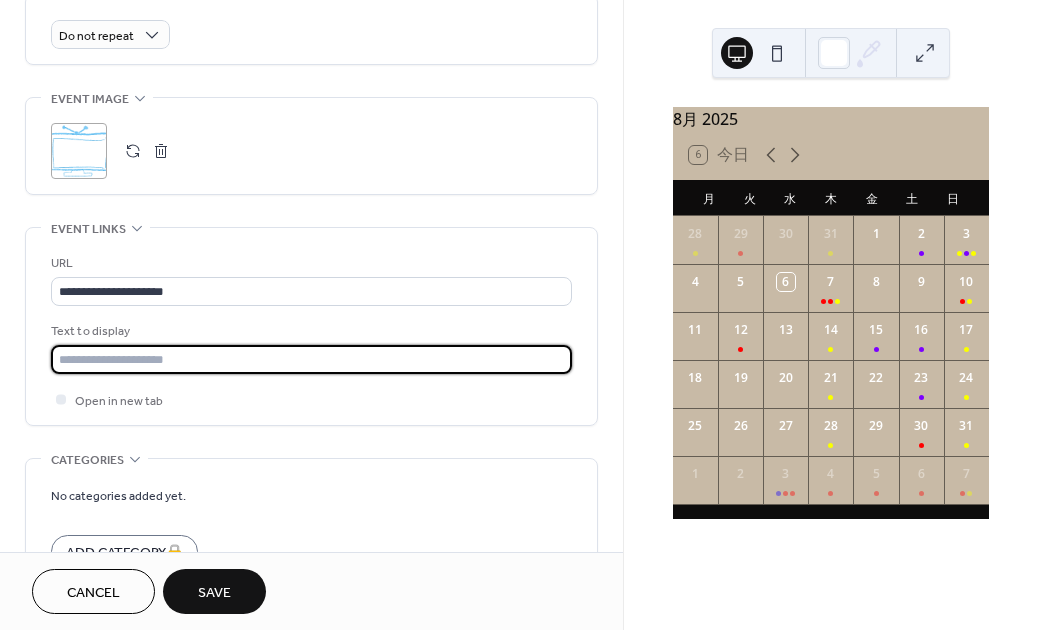 paste on "**********" 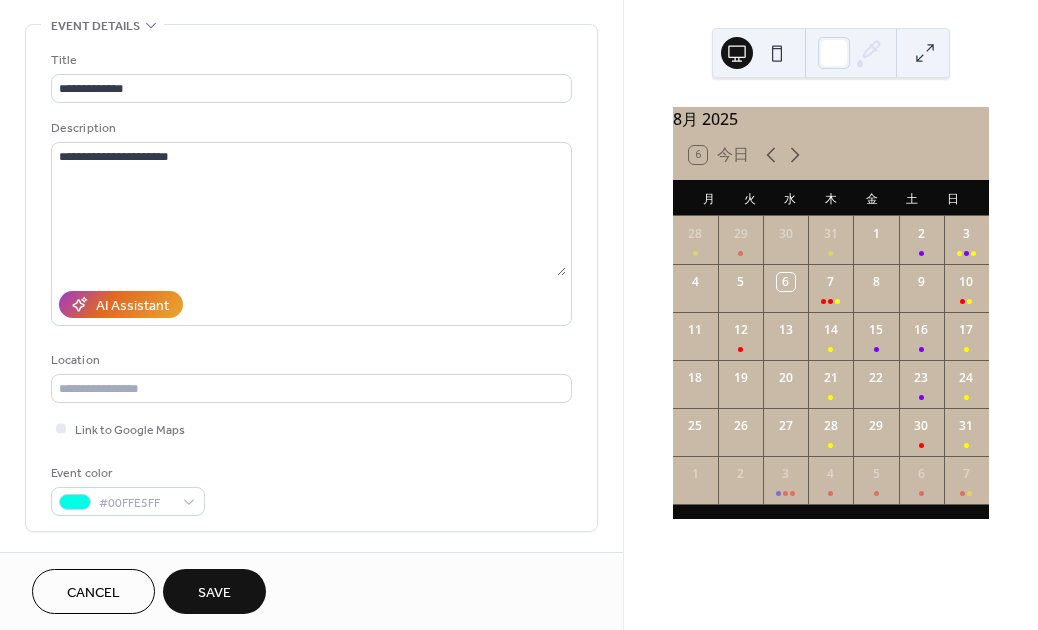 scroll, scrollTop: 84, scrollLeft: 0, axis: vertical 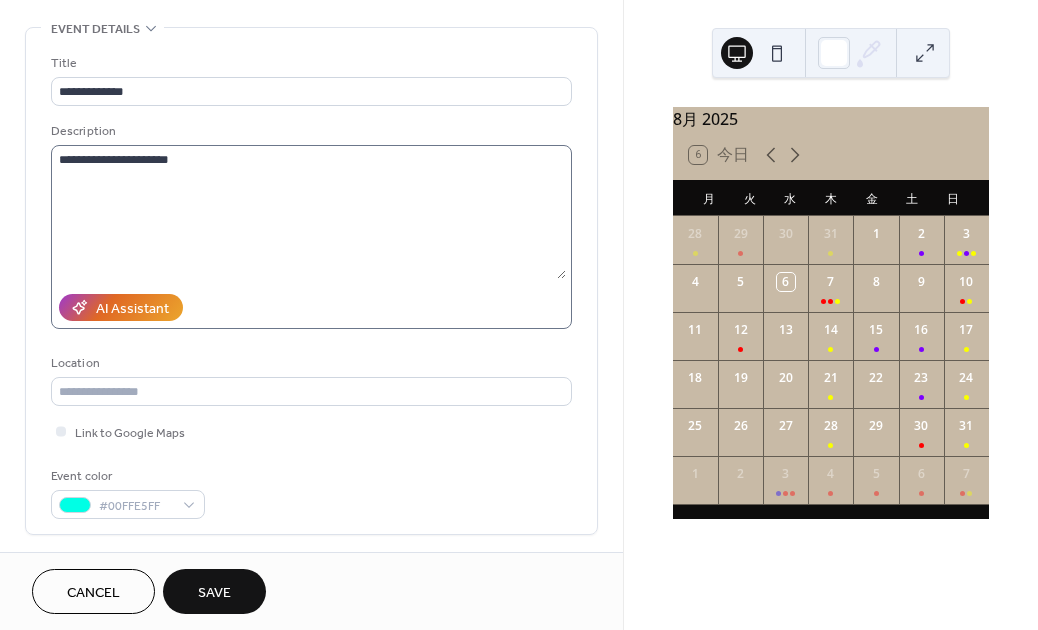 type on "**********" 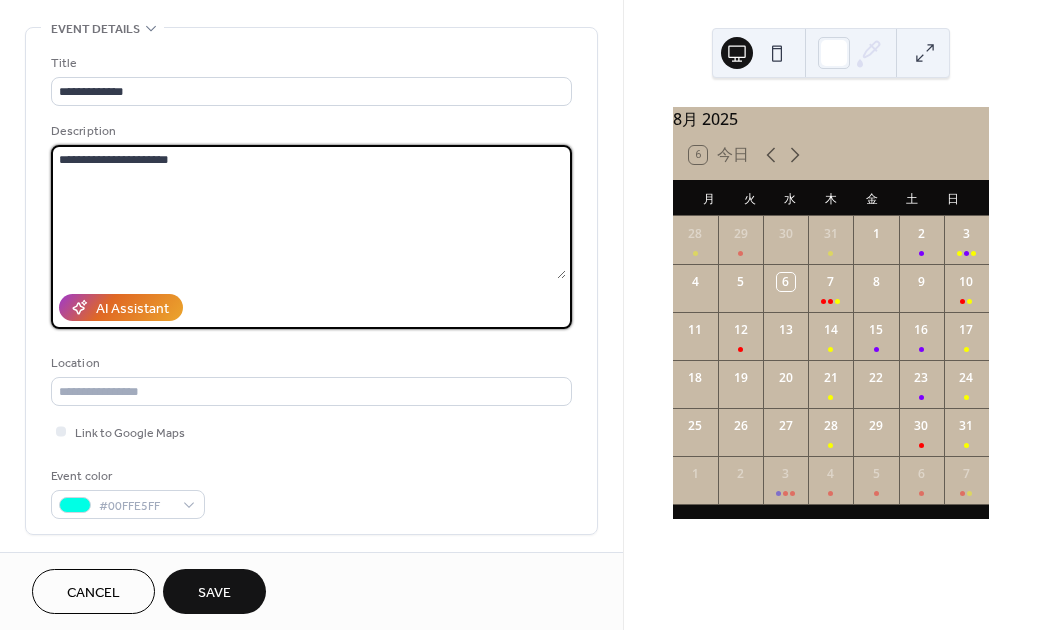 click on "**********" at bounding box center (308, 212) 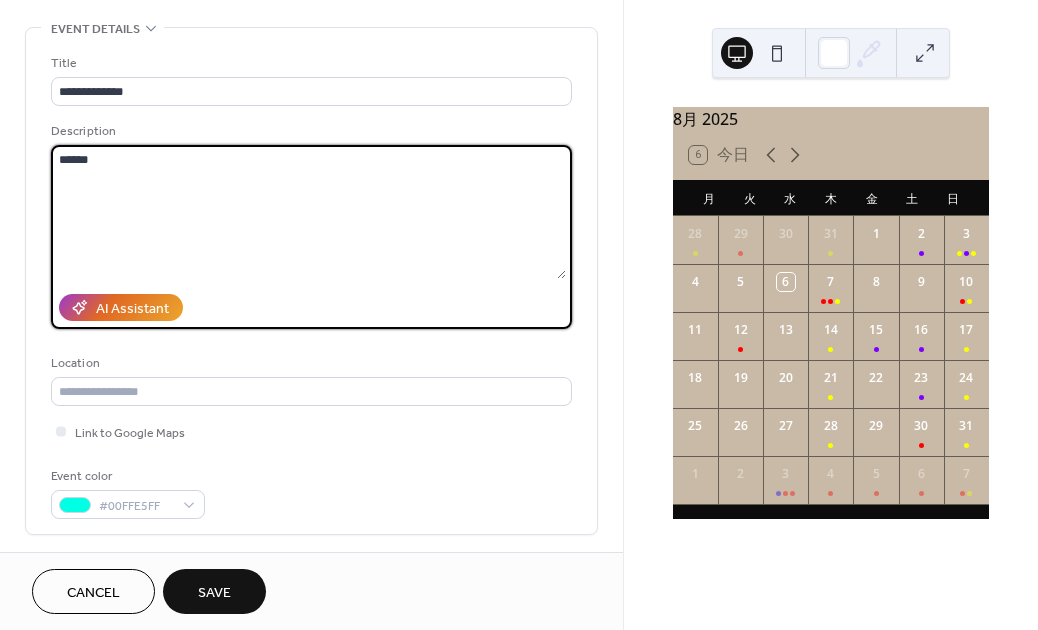 type on "******" 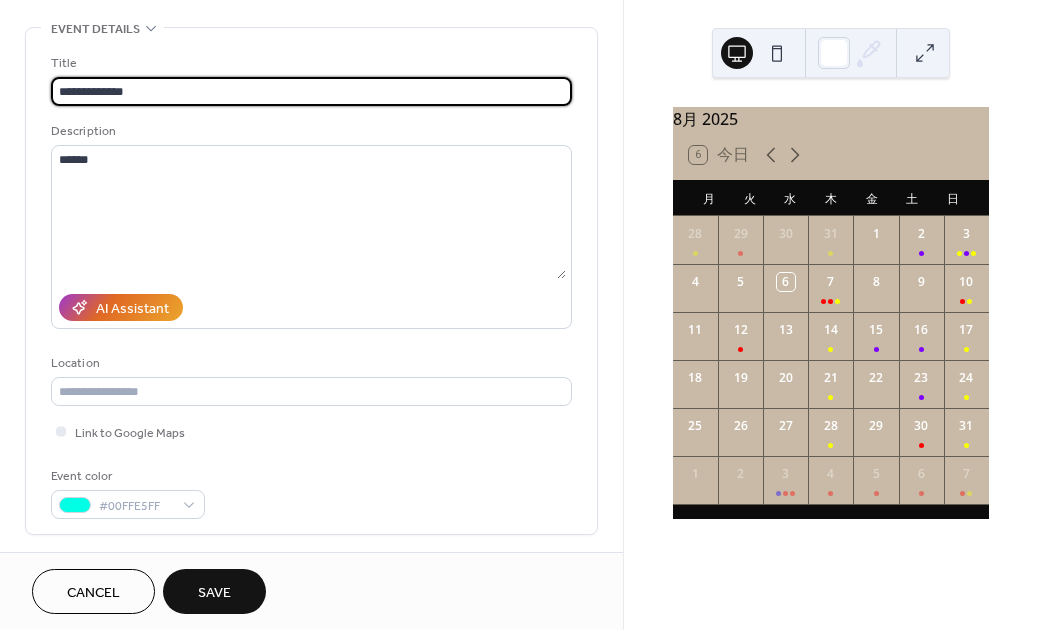 click on "**********" at bounding box center (311, 91) 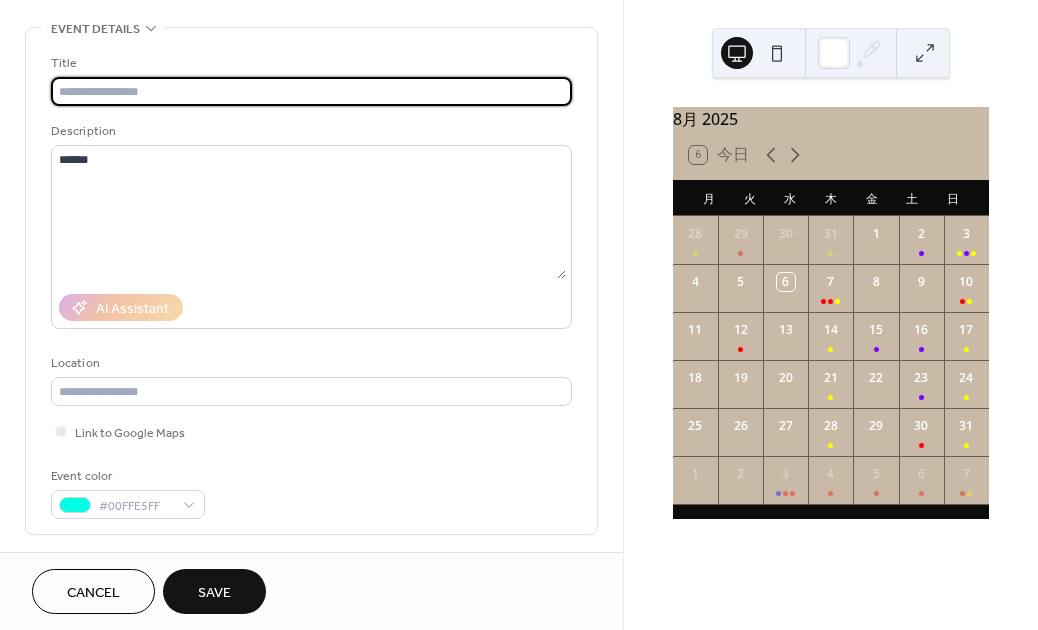 paste on "**********" 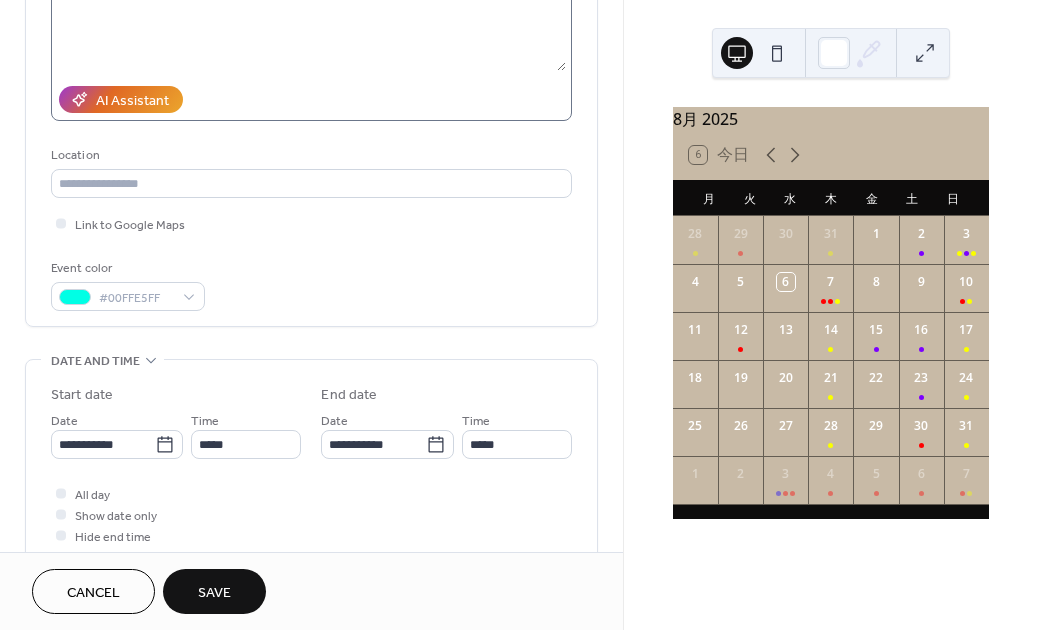 scroll, scrollTop: 292, scrollLeft: 0, axis: vertical 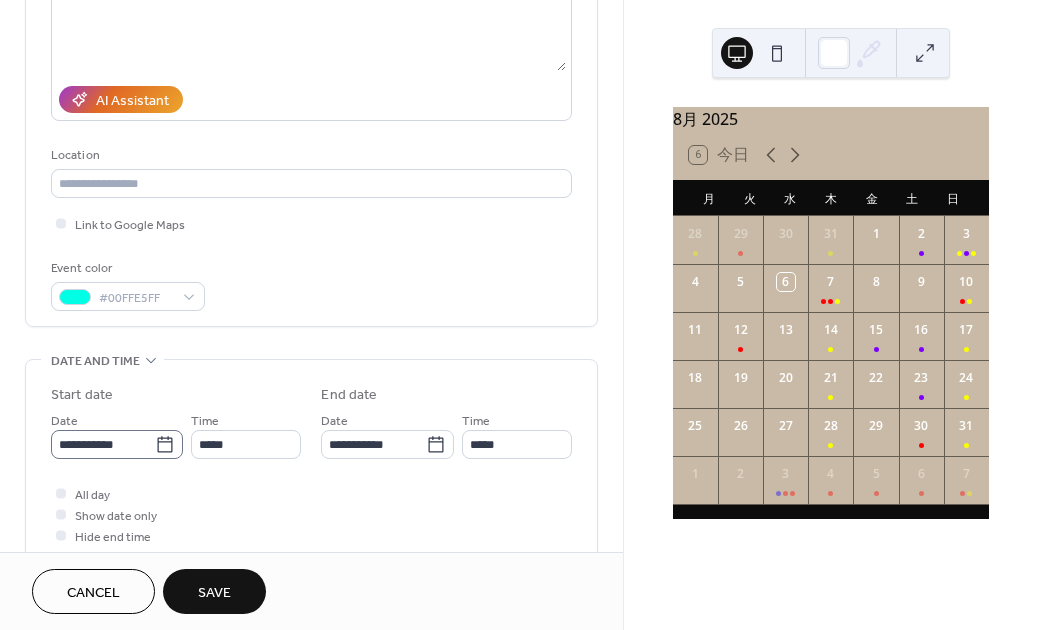 type on "**********" 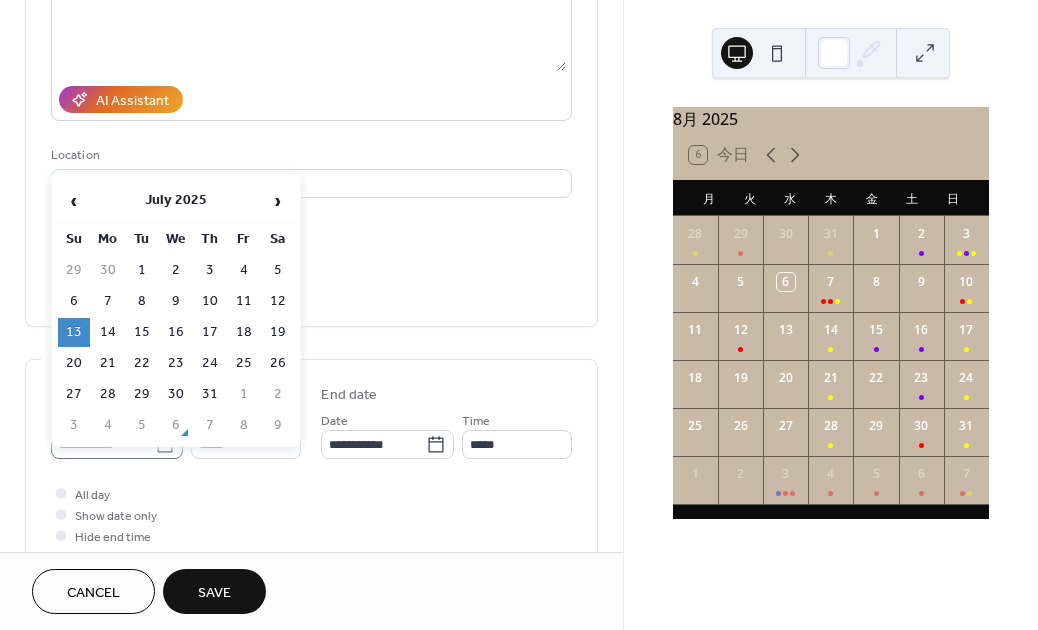 click on "**********" at bounding box center (519, 315) 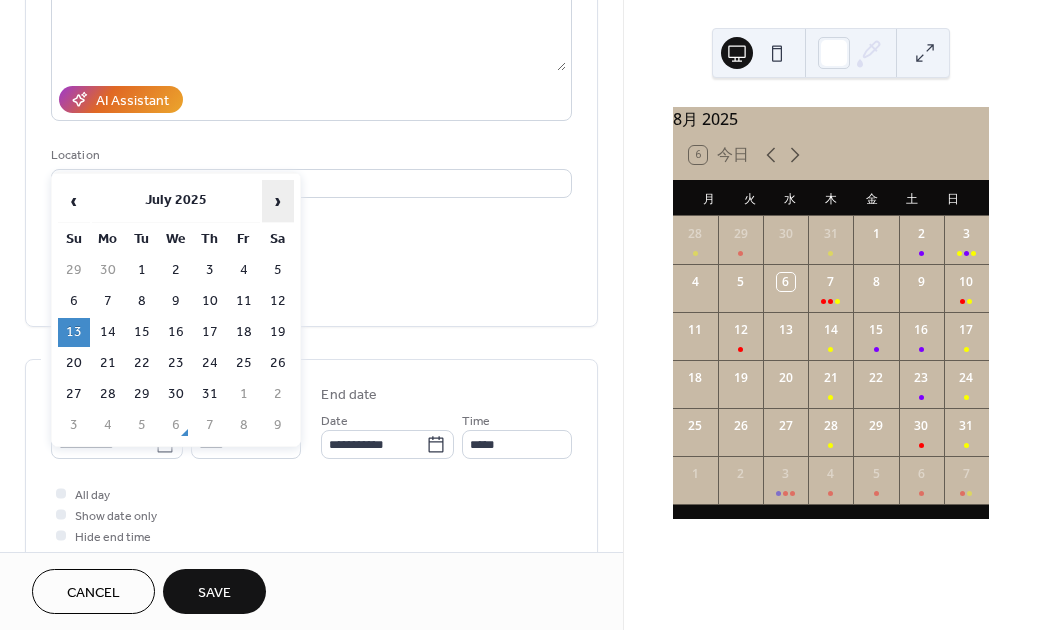 click on "›" at bounding box center [278, 201] 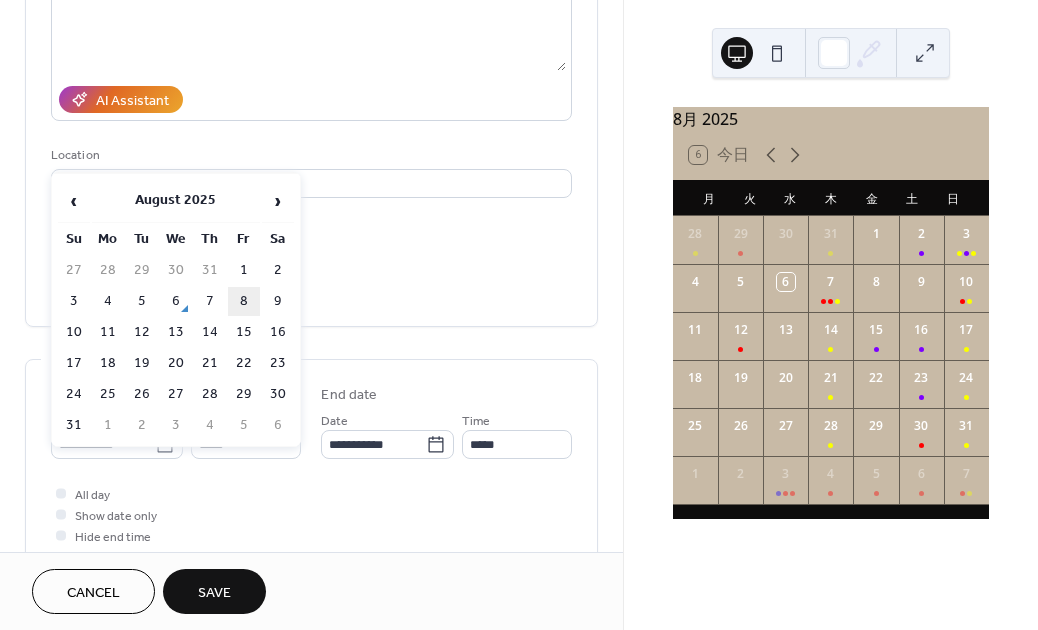 click on "8" at bounding box center (244, 301) 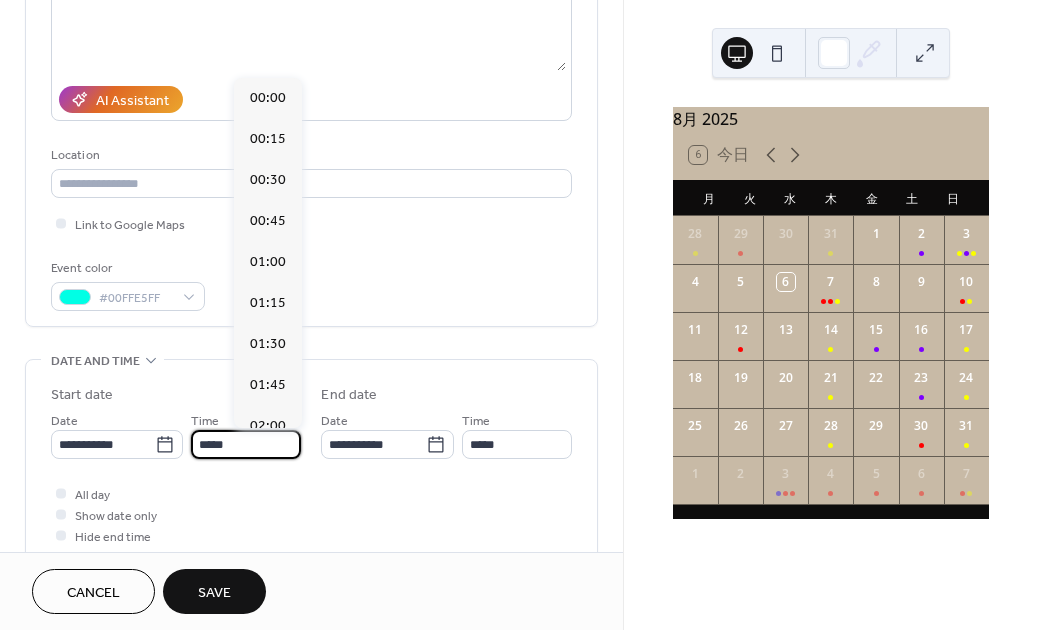 click on "*****" at bounding box center [246, 444] 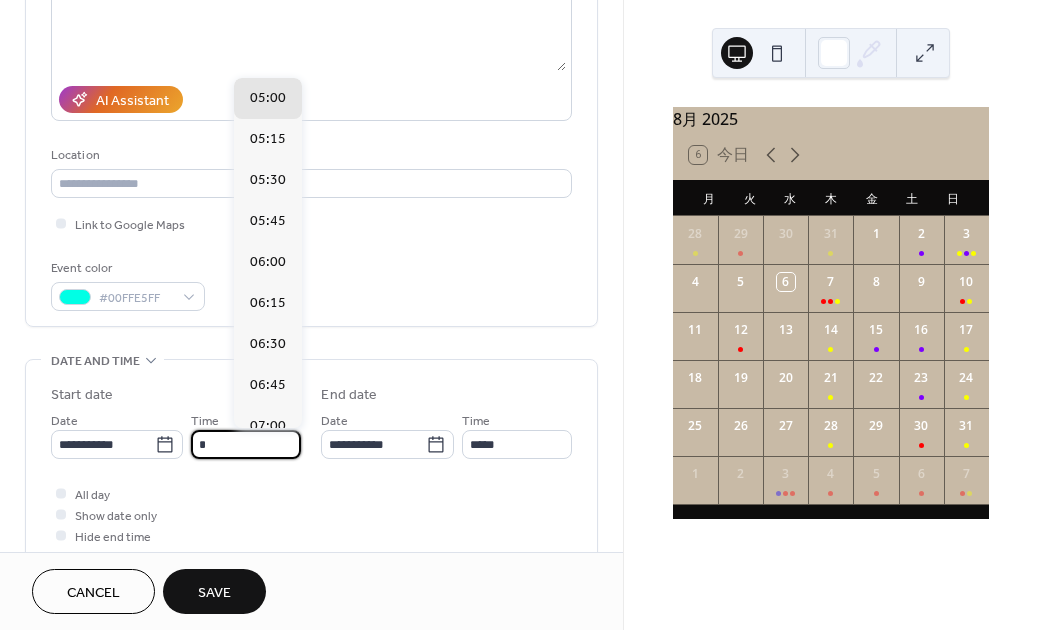 scroll, scrollTop: 0, scrollLeft: 0, axis: both 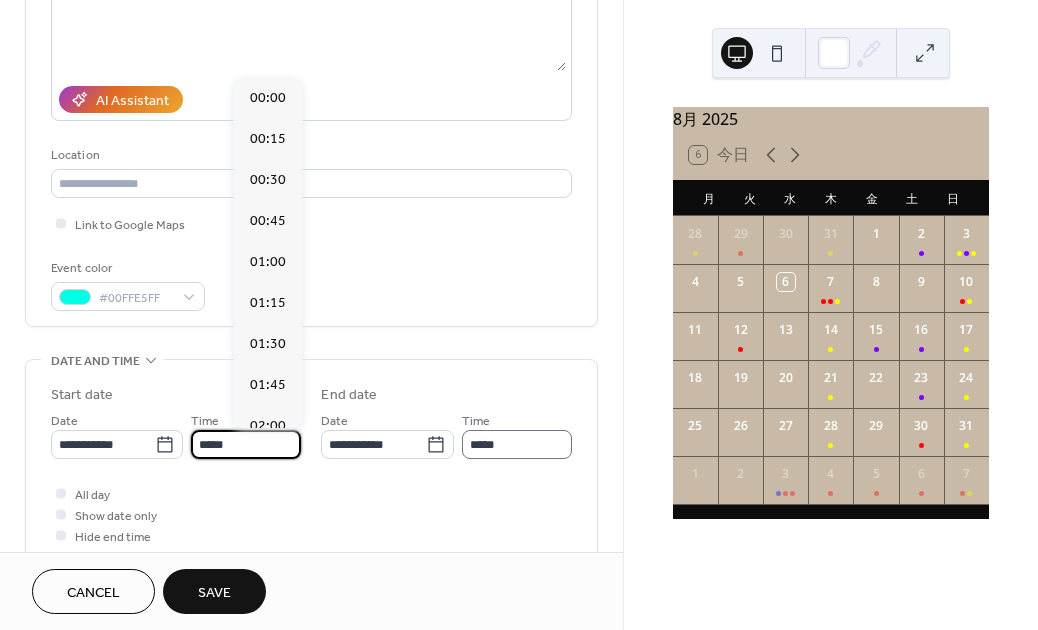 type on "*****" 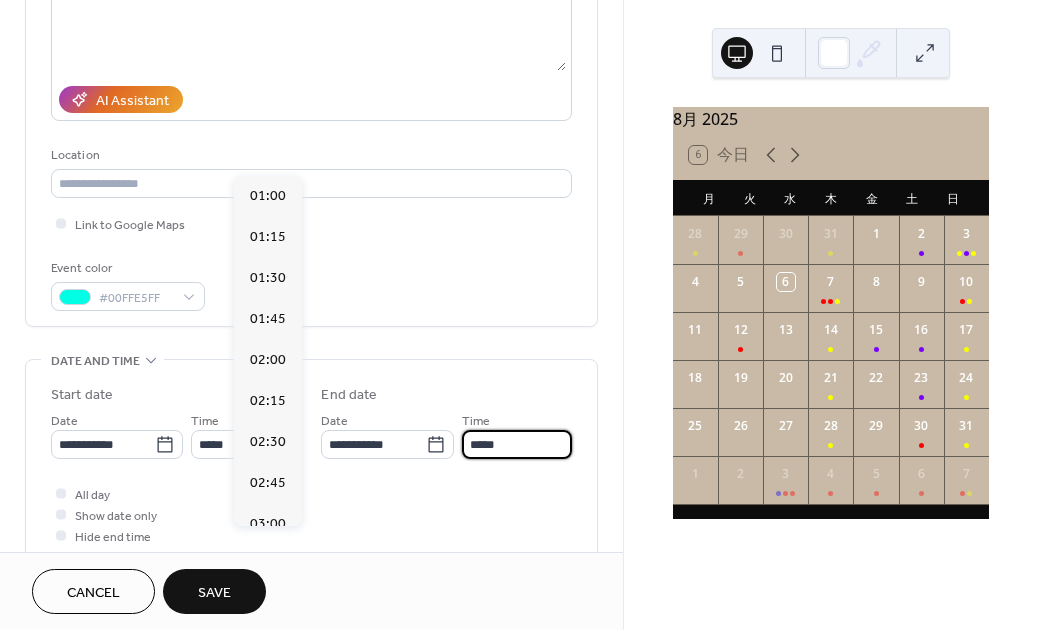 click on "*****" at bounding box center (517, 444) 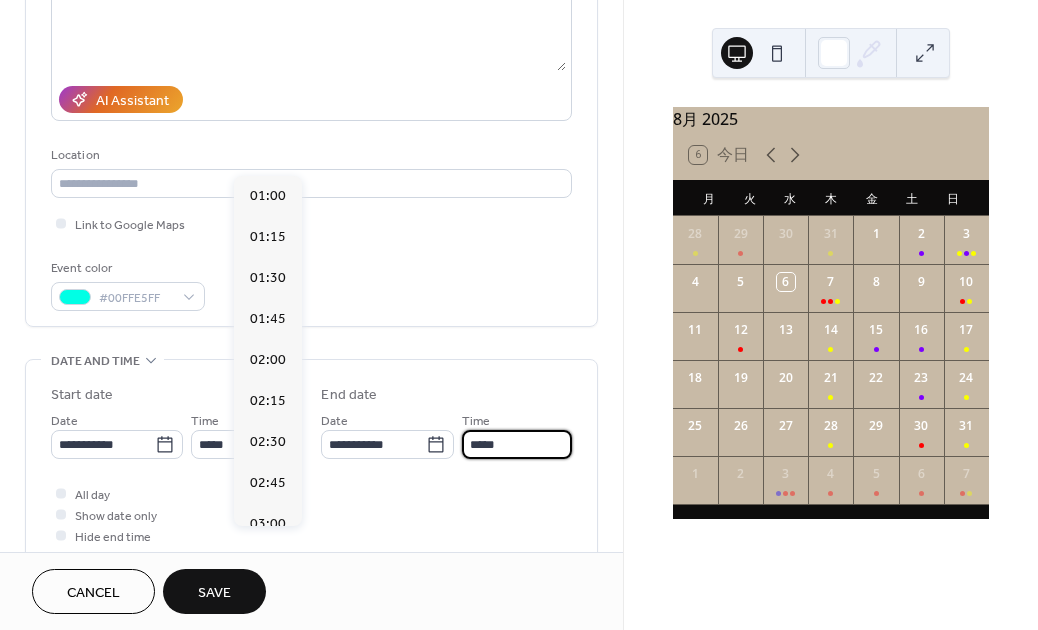 type on "*****" 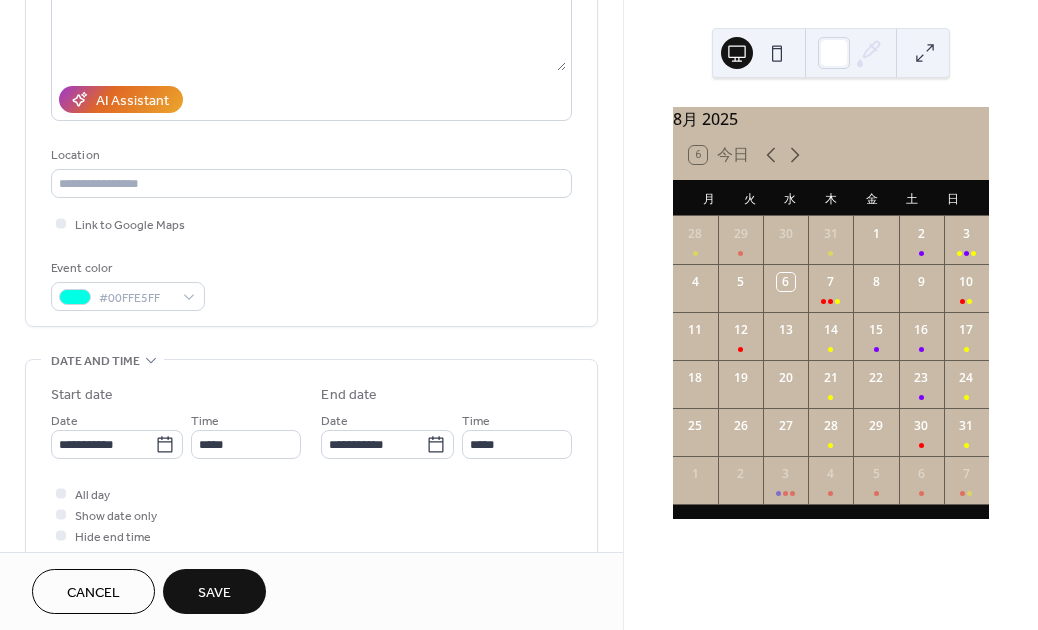 click on "**********" at bounding box center [311, 422] 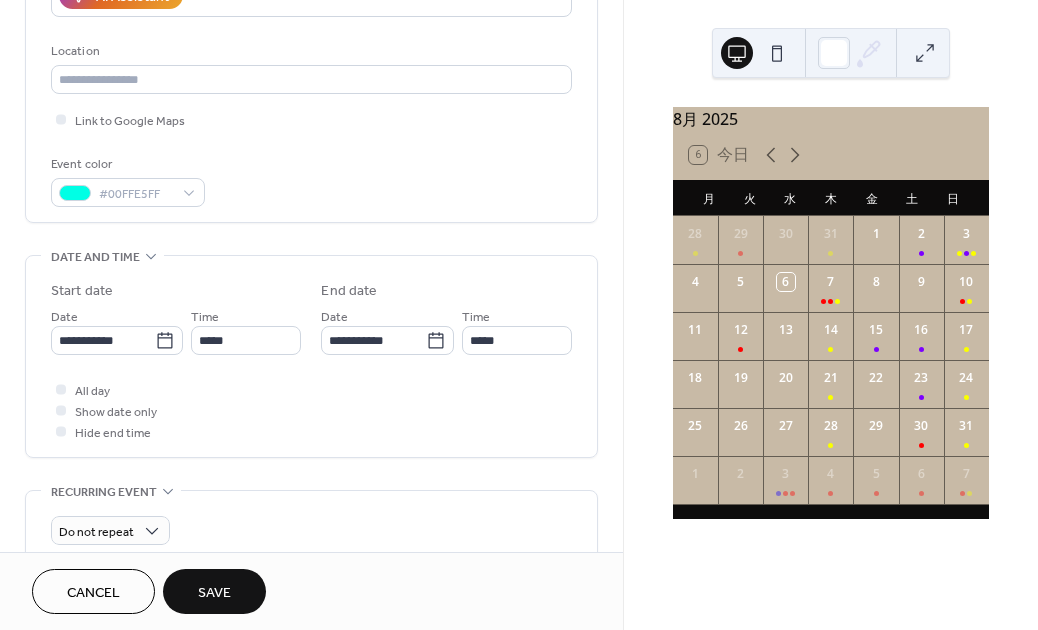scroll, scrollTop: 396, scrollLeft: 0, axis: vertical 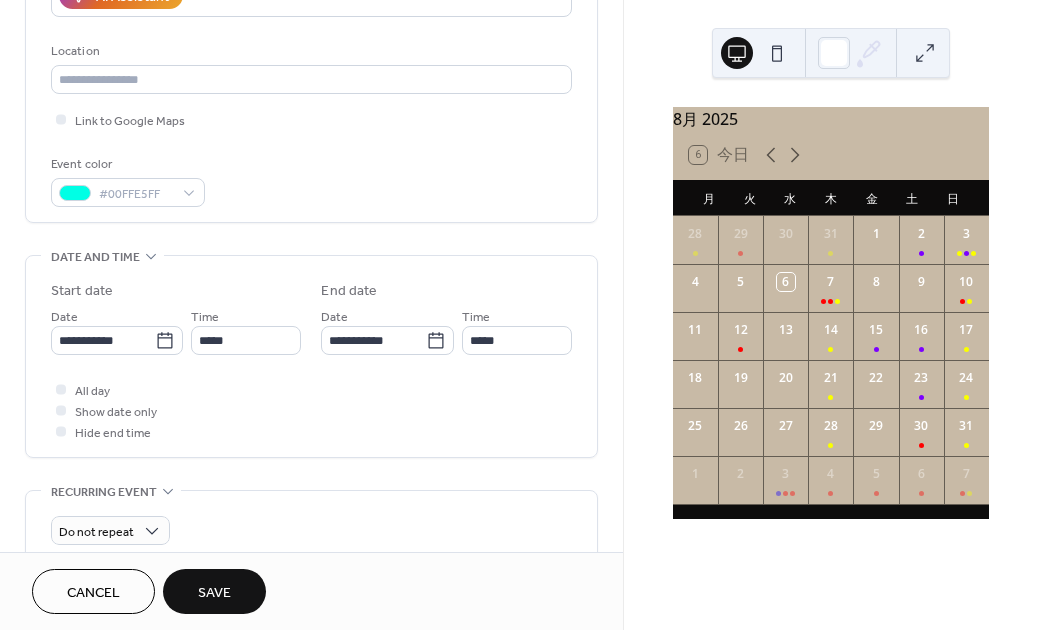 click on "Save" at bounding box center [214, 593] 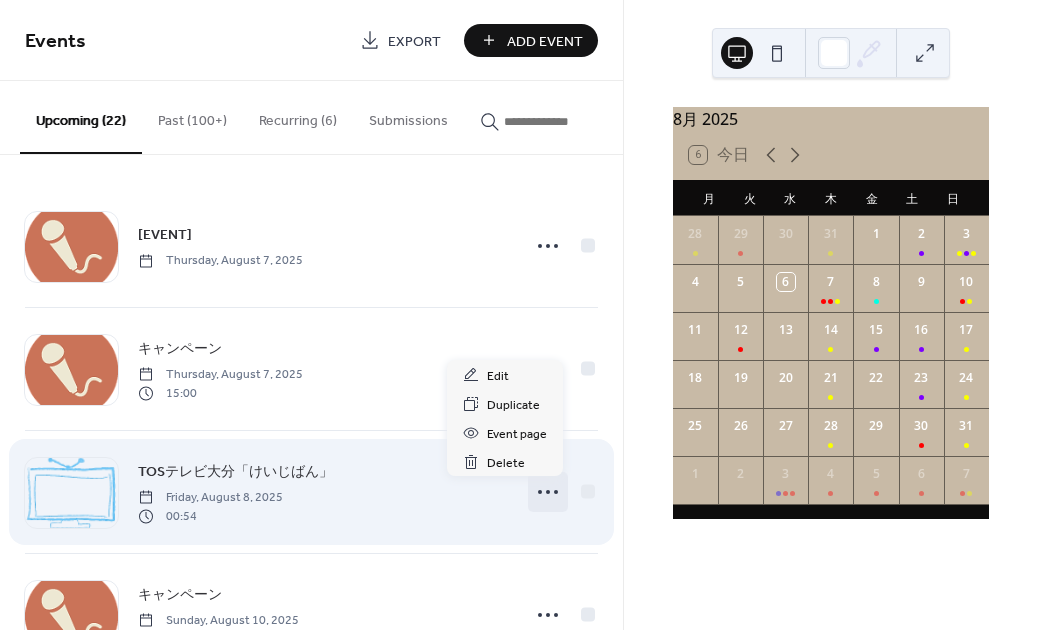 click 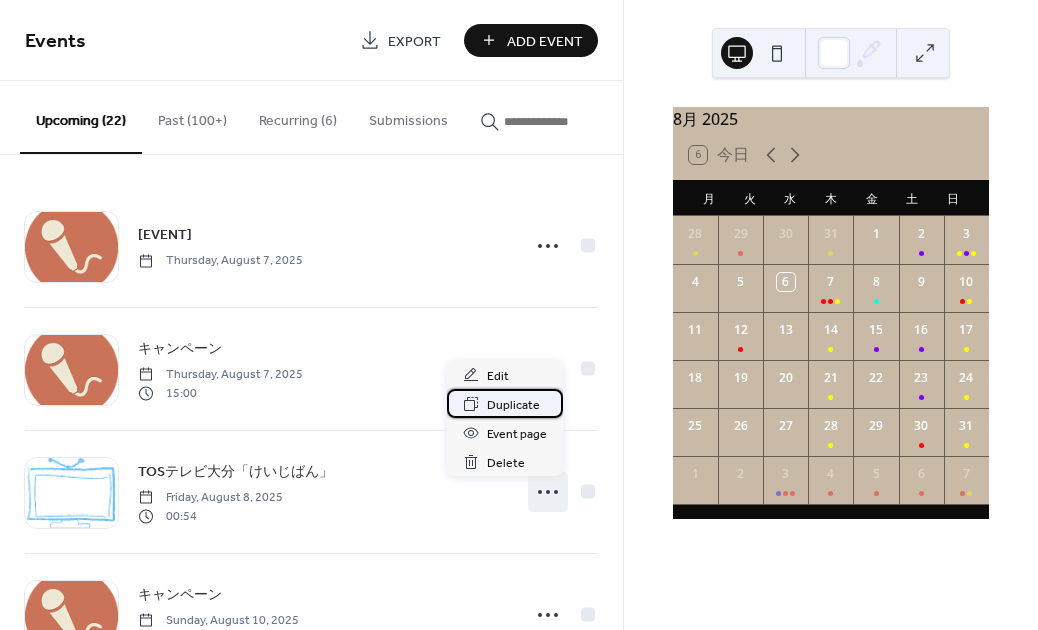click on "Duplicate" at bounding box center (513, 405) 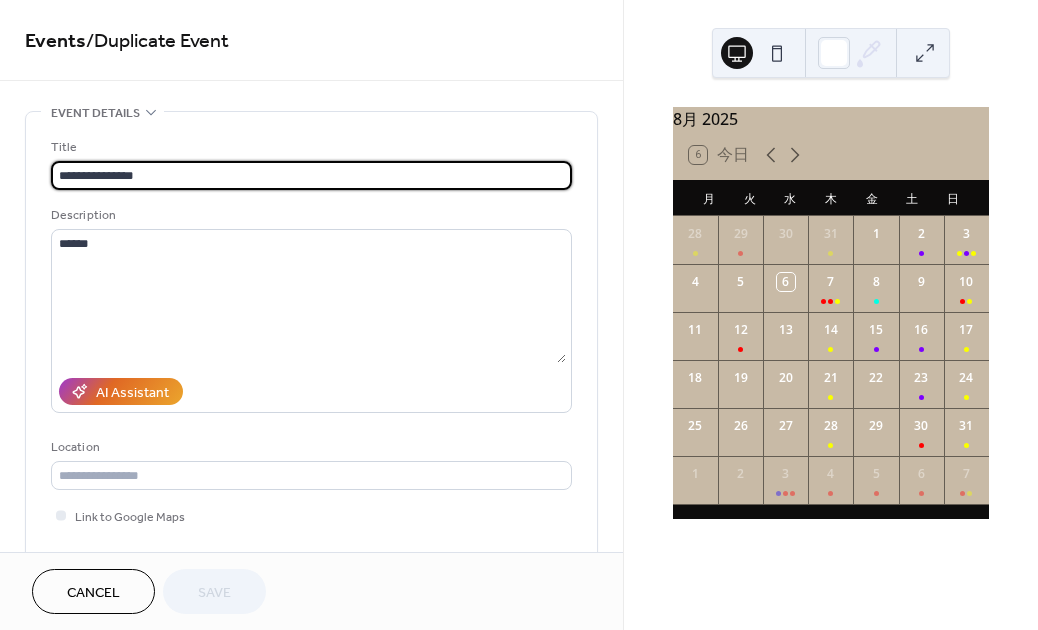 drag, startPoint x: 312, startPoint y: 182, endPoint x: 4, endPoint y: 162, distance: 308.64868 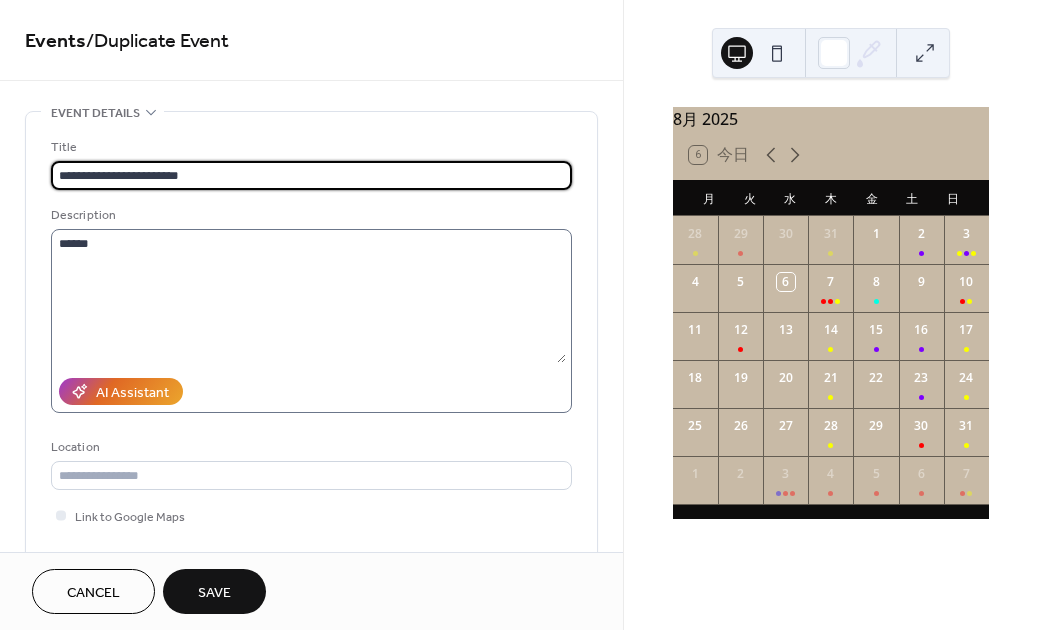 type on "**********" 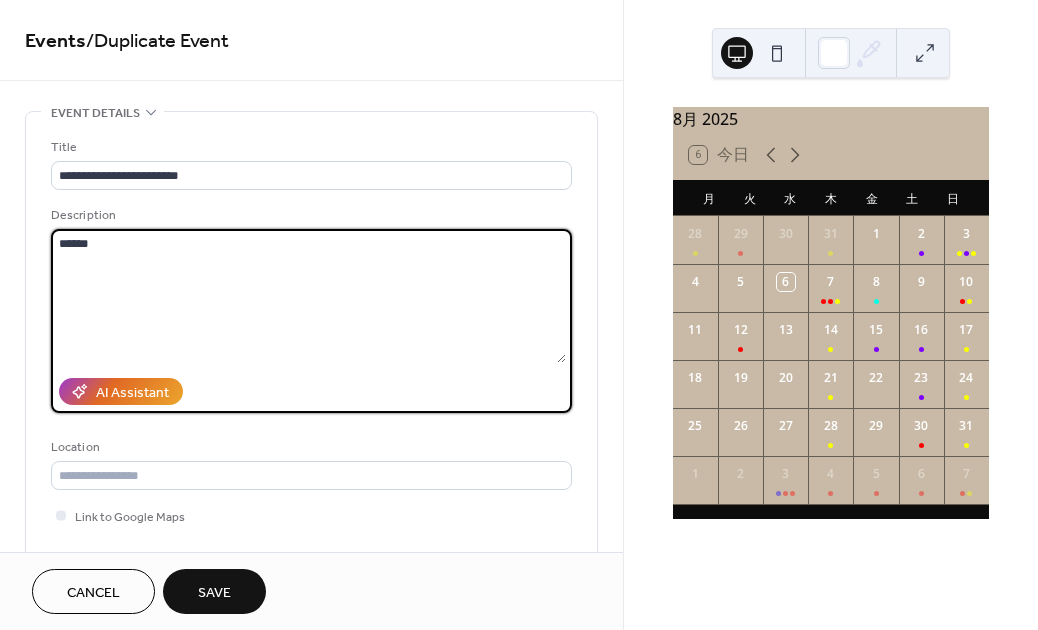 drag, startPoint x: 170, startPoint y: 241, endPoint x: -22, endPoint y: 242, distance: 192.00261 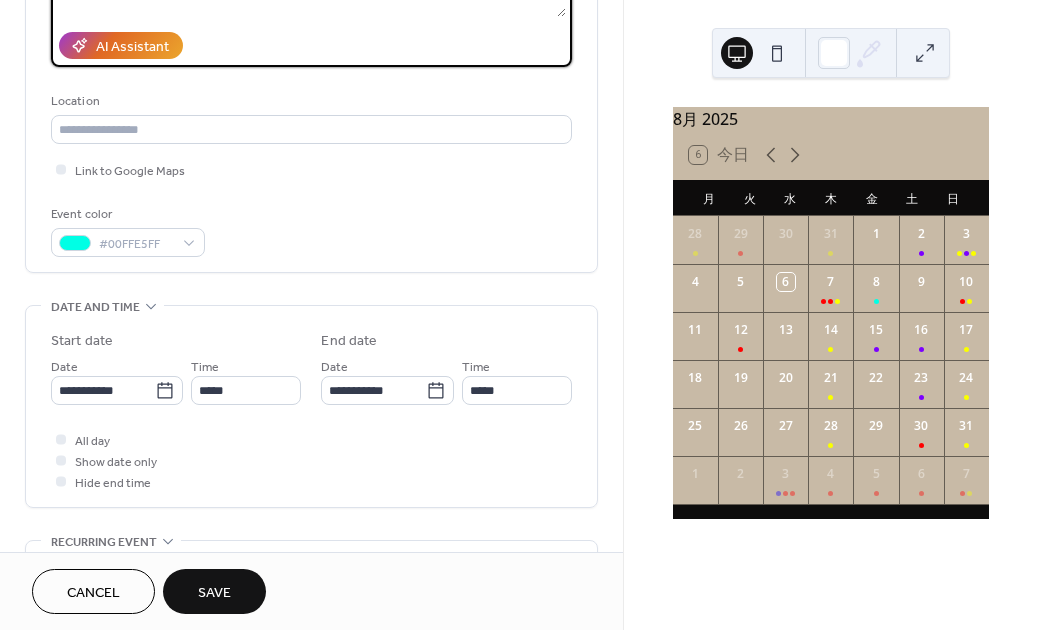 scroll, scrollTop: 348, scrollLeft: 0, axis: vertical 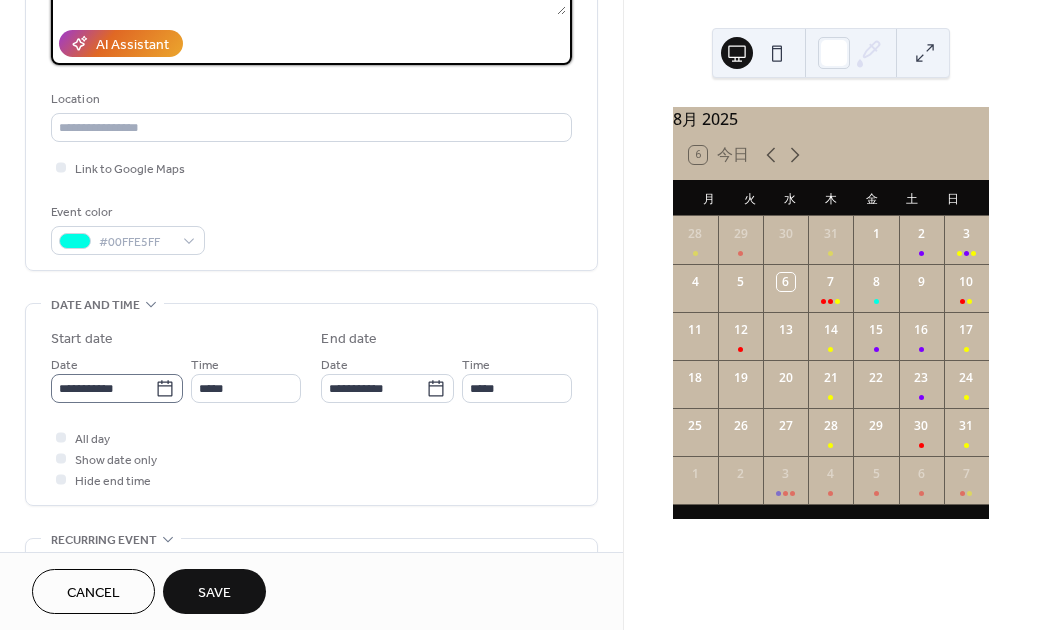 type 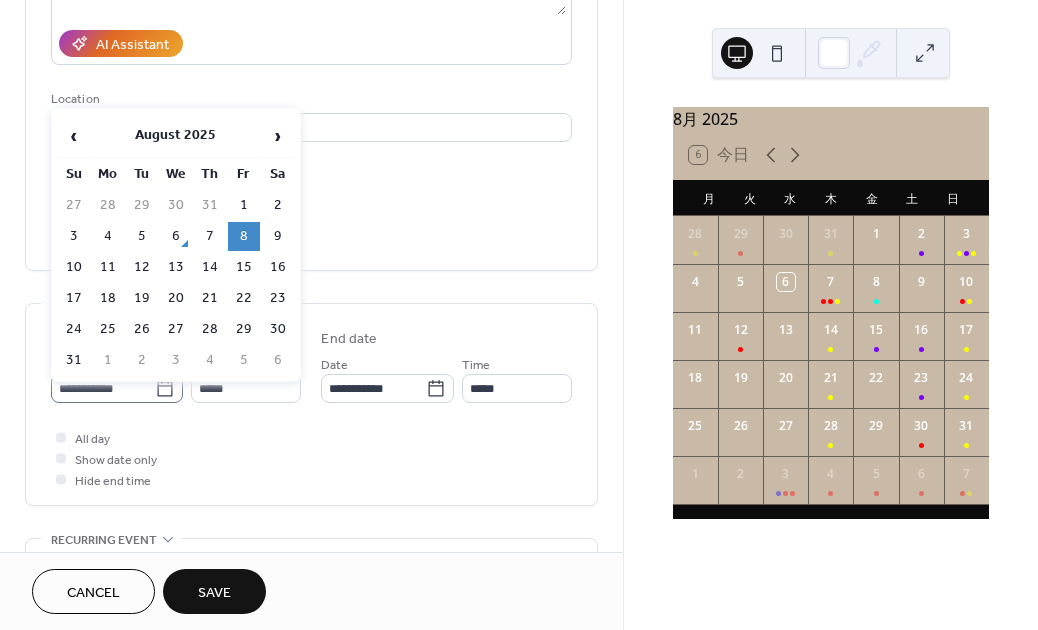 click 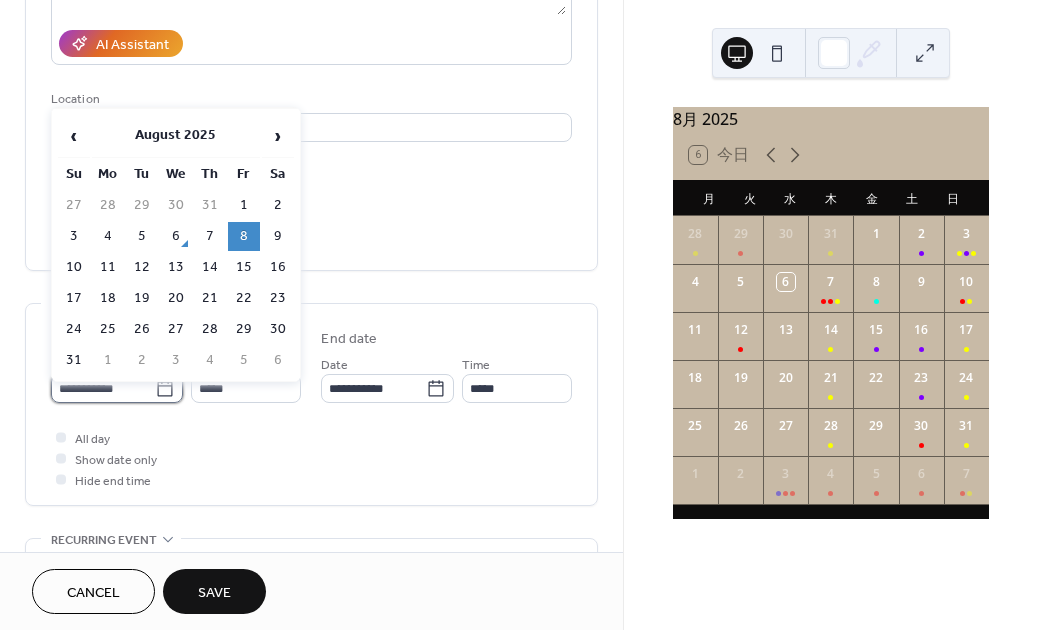 click on "**********" at bounding box center [103, 388] 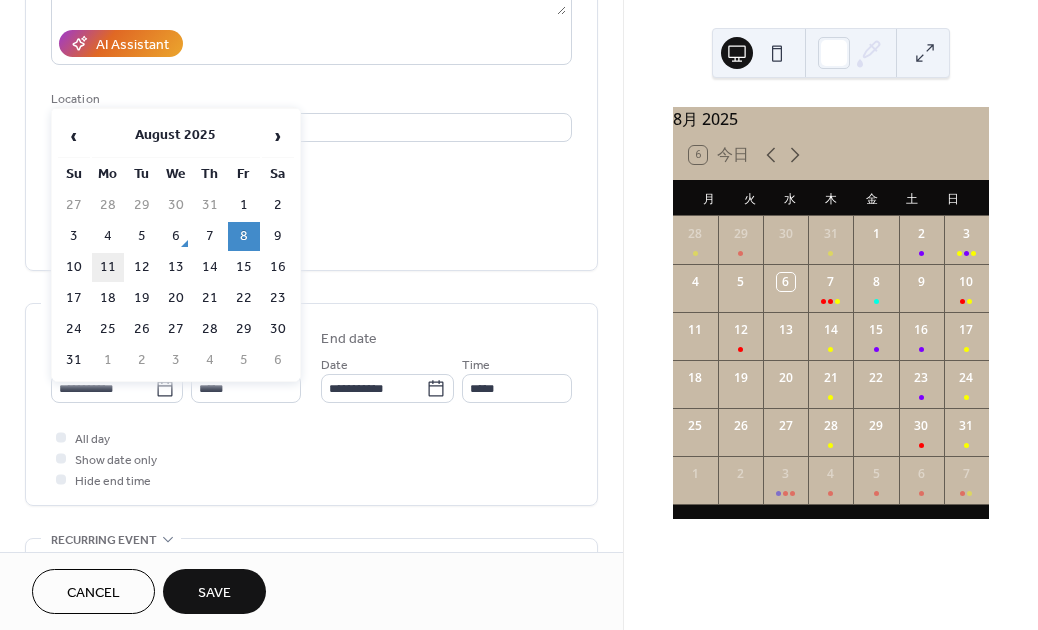 click on "11" at bounding box center (108, 267) 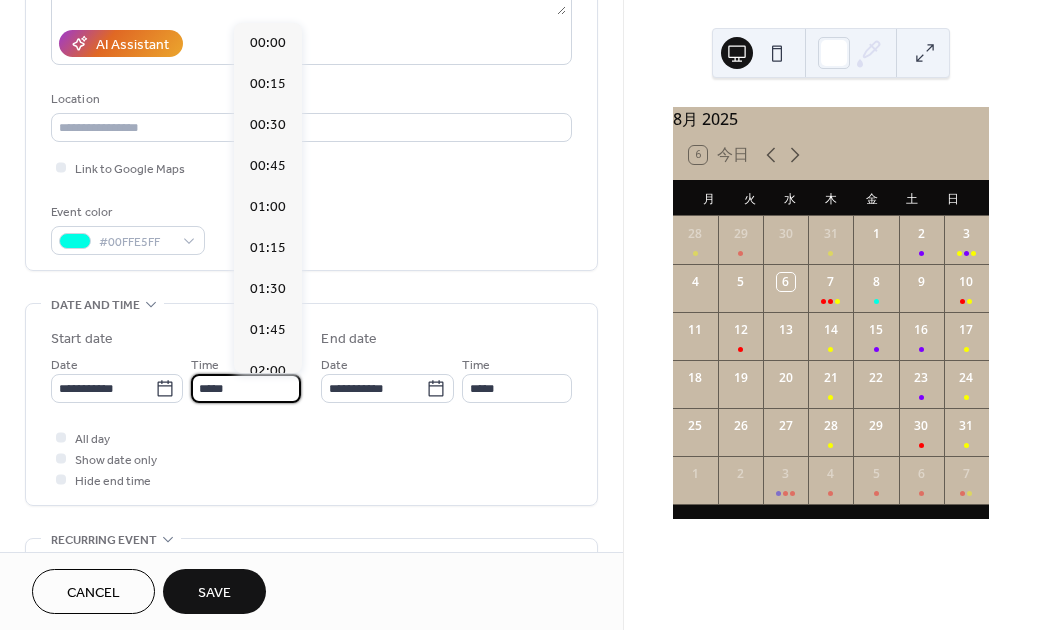 click on "*****" at bounding box center (246, 388) 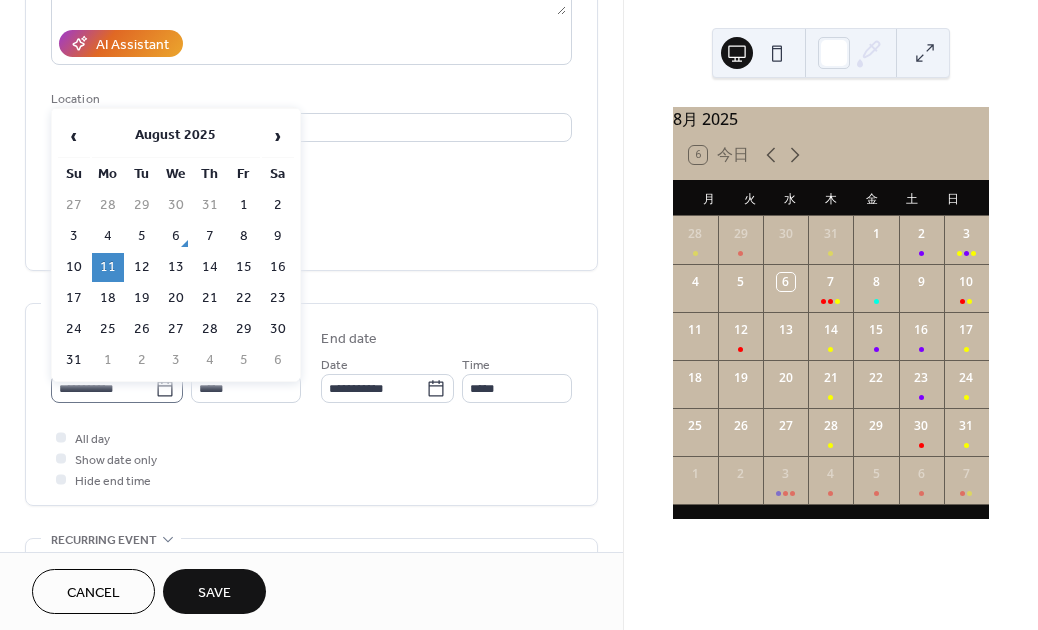 click 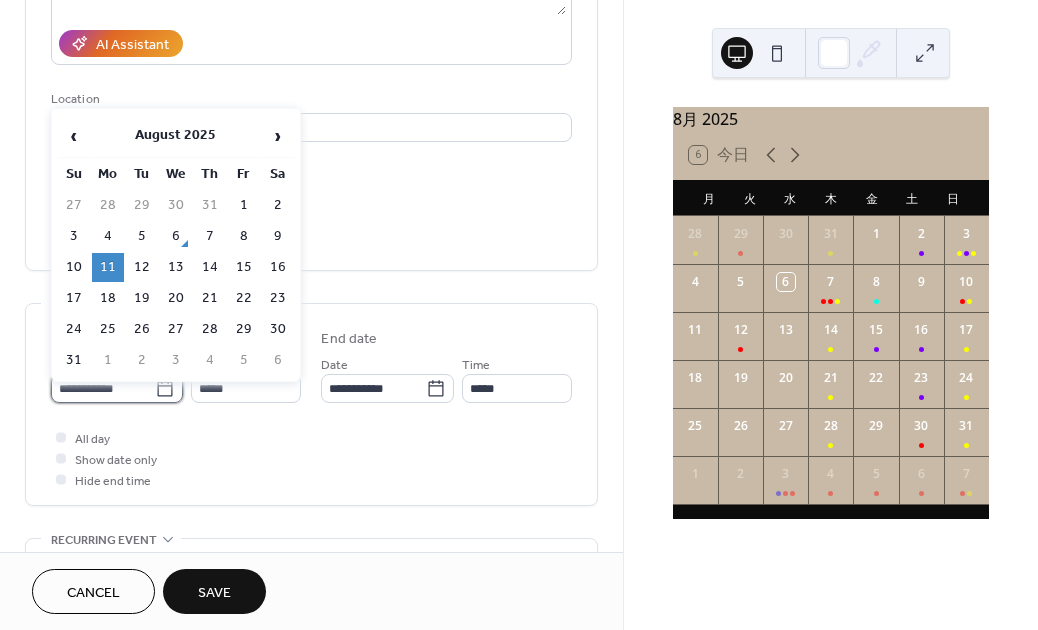 click on "**********" at bounding box center [103, 388] 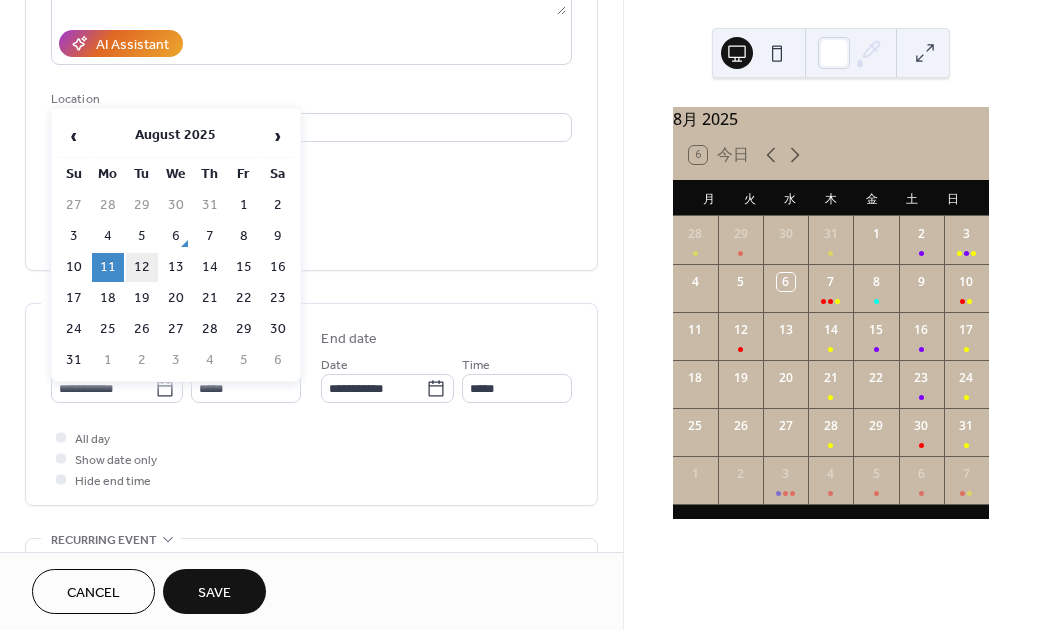 click on "12" at bounding box center (142, 267) 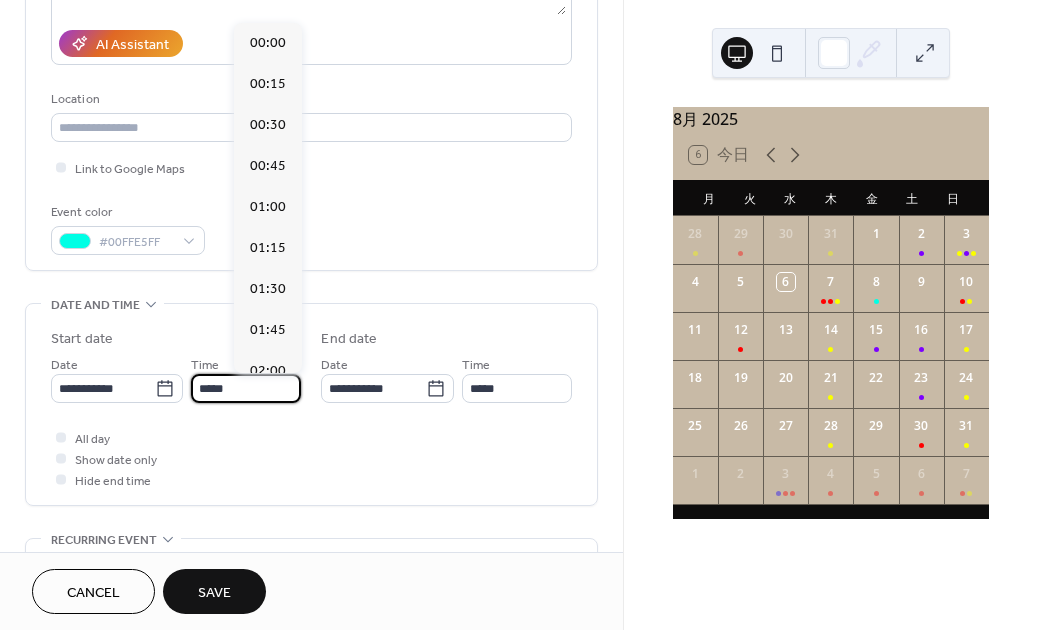 click on "*****" at bounding box center [246, 388] 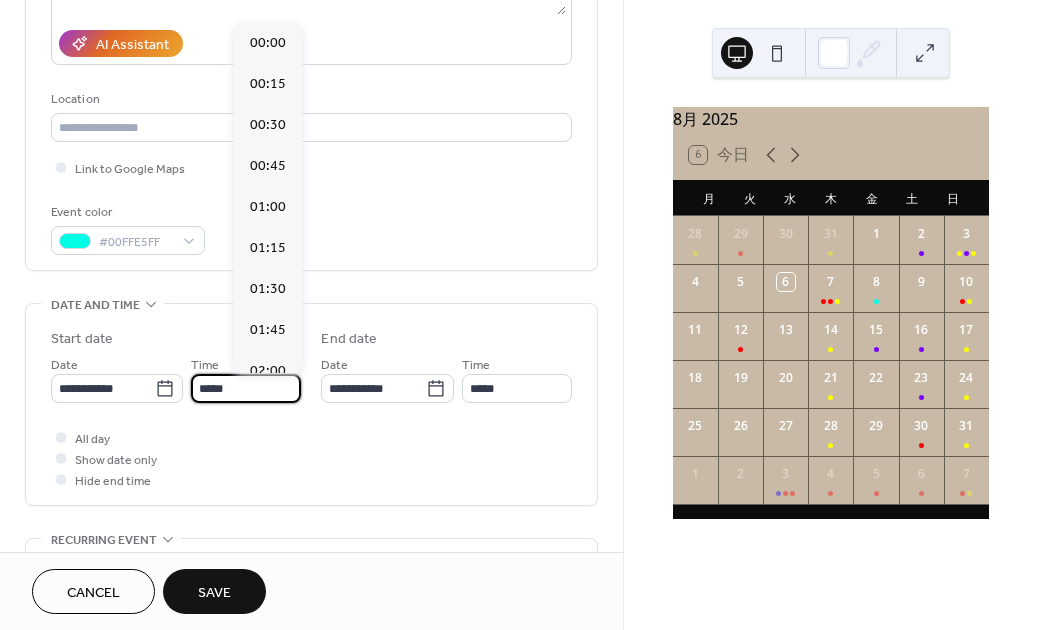 type on "*****" 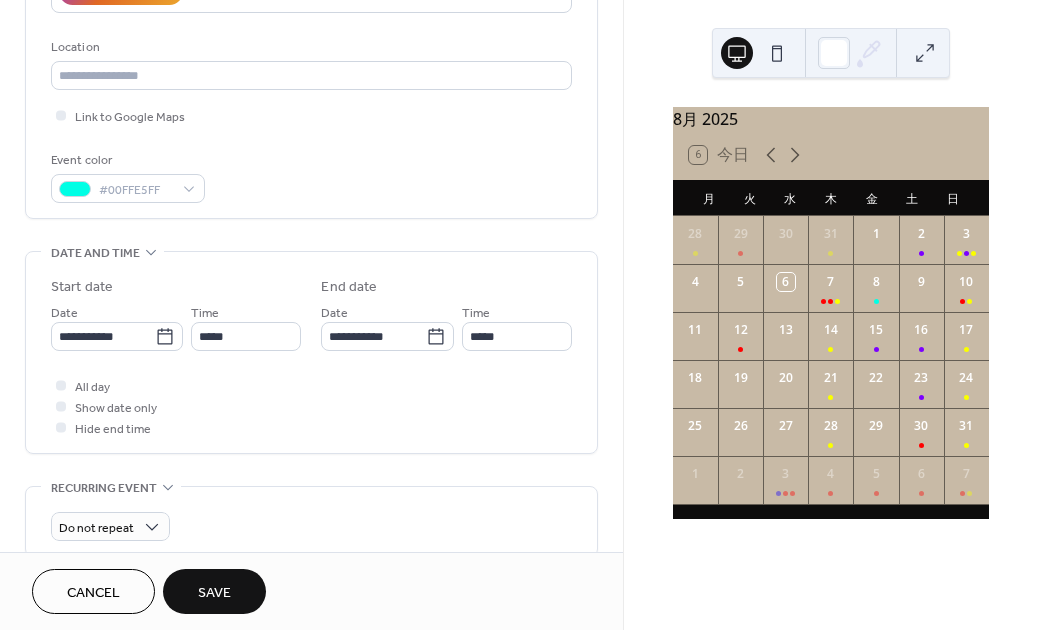 scroll, scrollTop: 408, scrollLeft: 0, axis: vertical 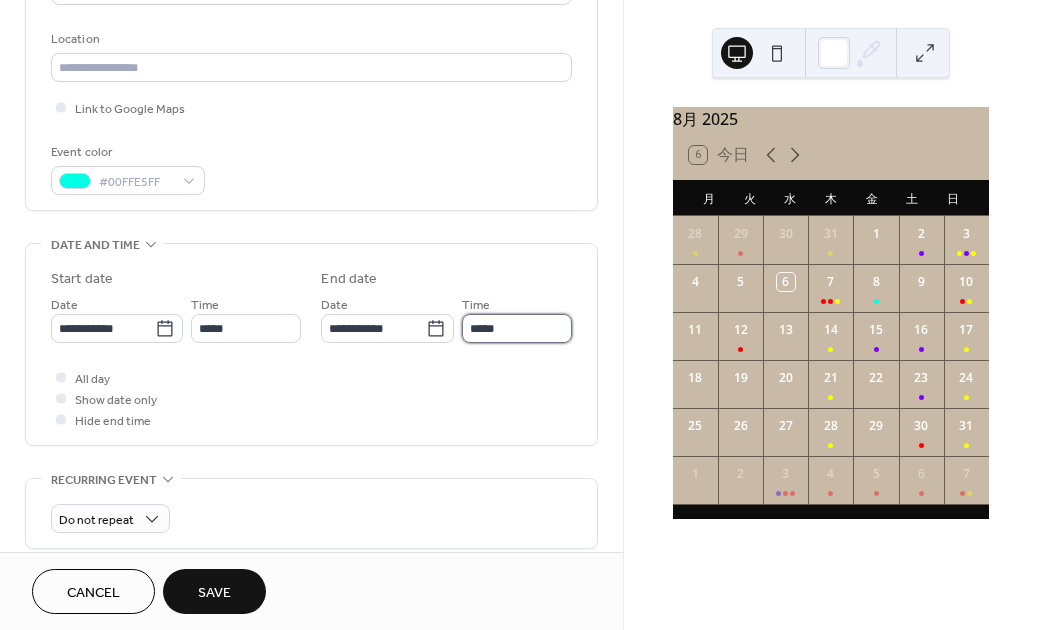 click on "*****" at bounding box center [517, 328] 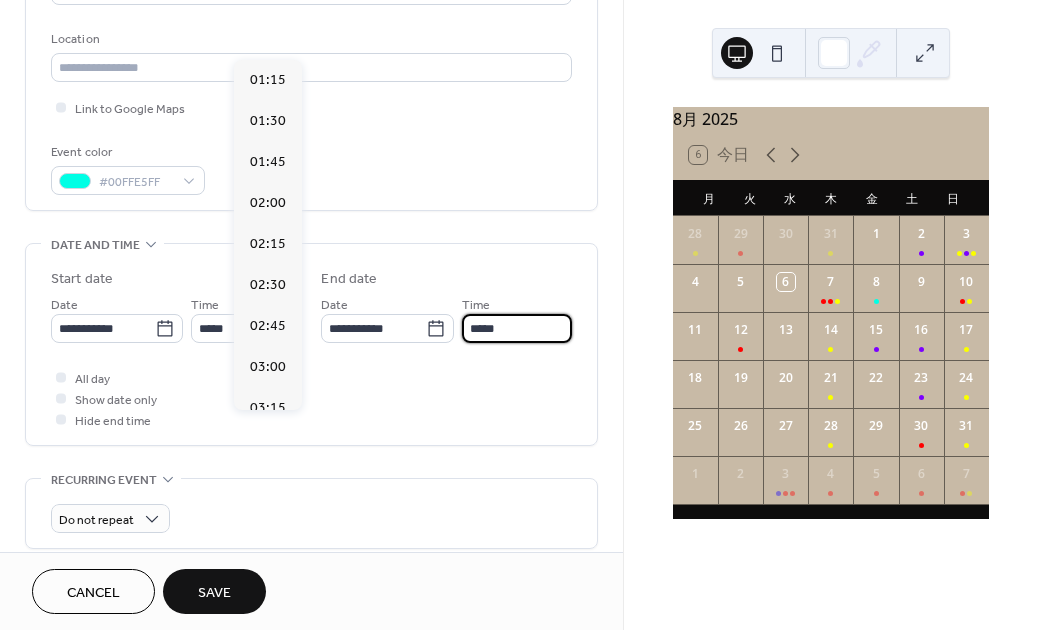 type on "*****" 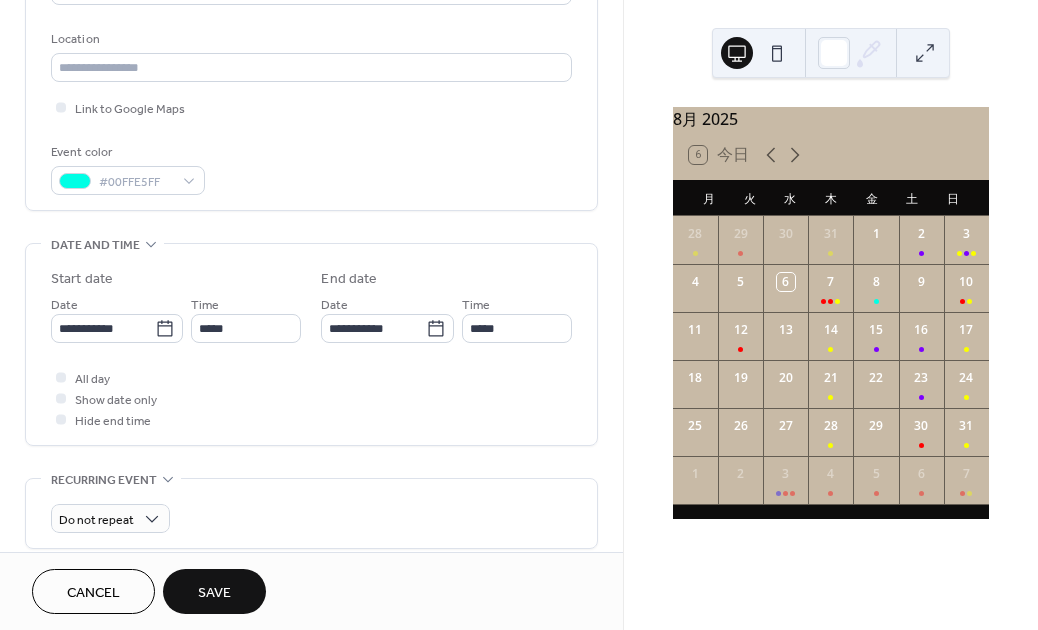 click on "**********" at bounding box center (311, 344) 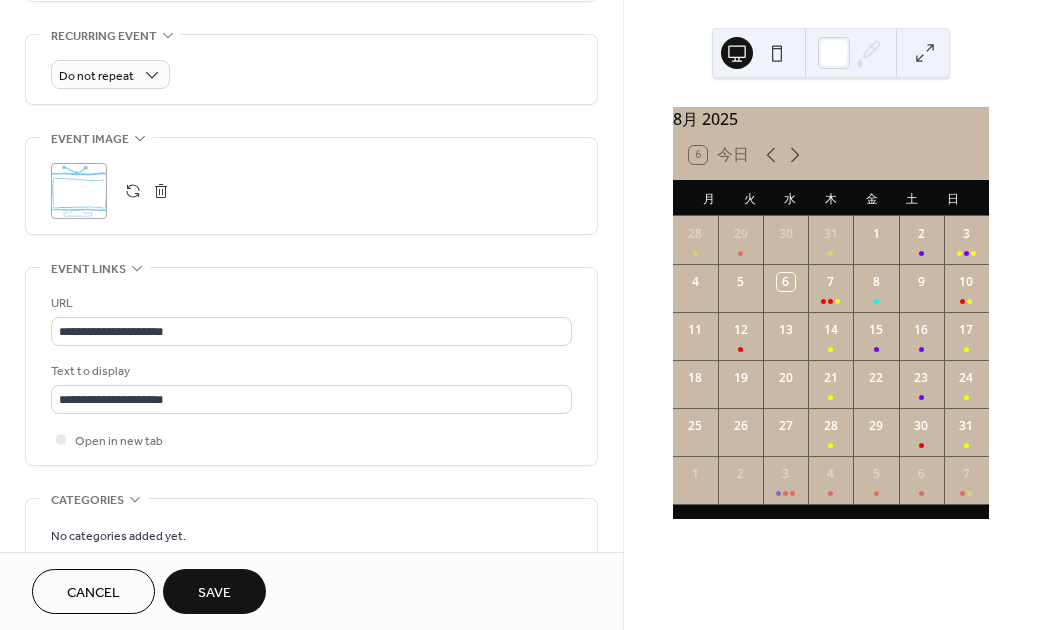 scroll, scrollTop: 860, scrollLeft: 0, axis: vertical 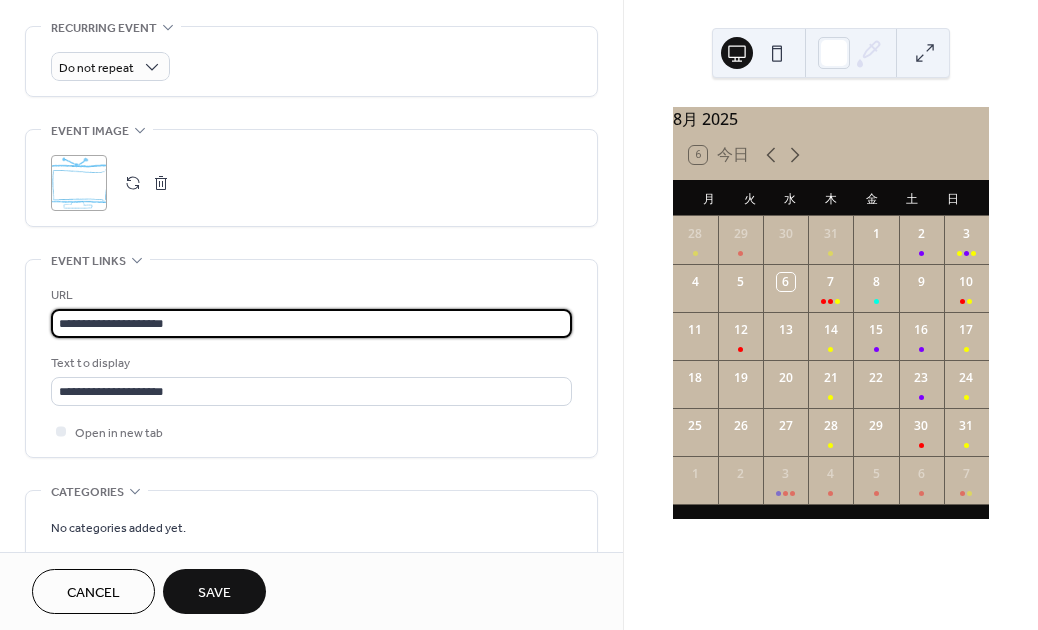 click on "**********" at bounding box center (308, 323) 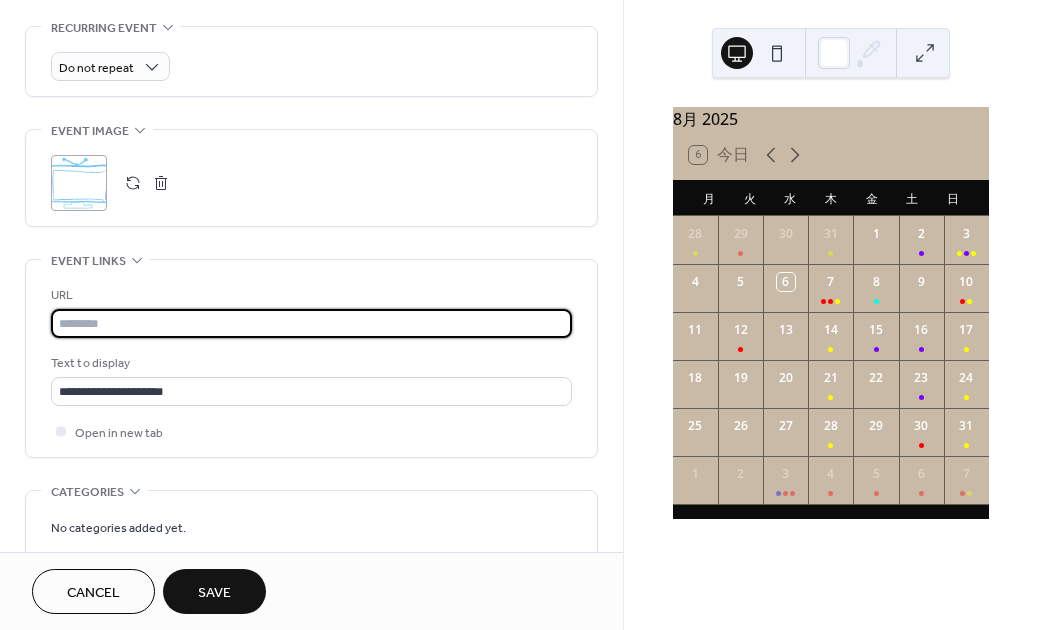paste on "**********" 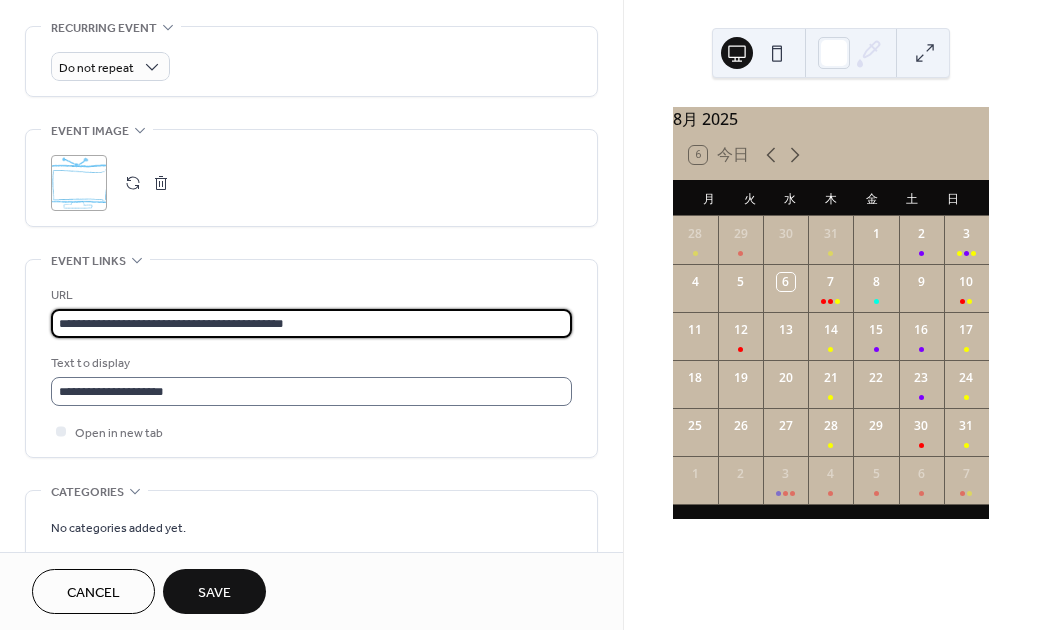 type on "**********" 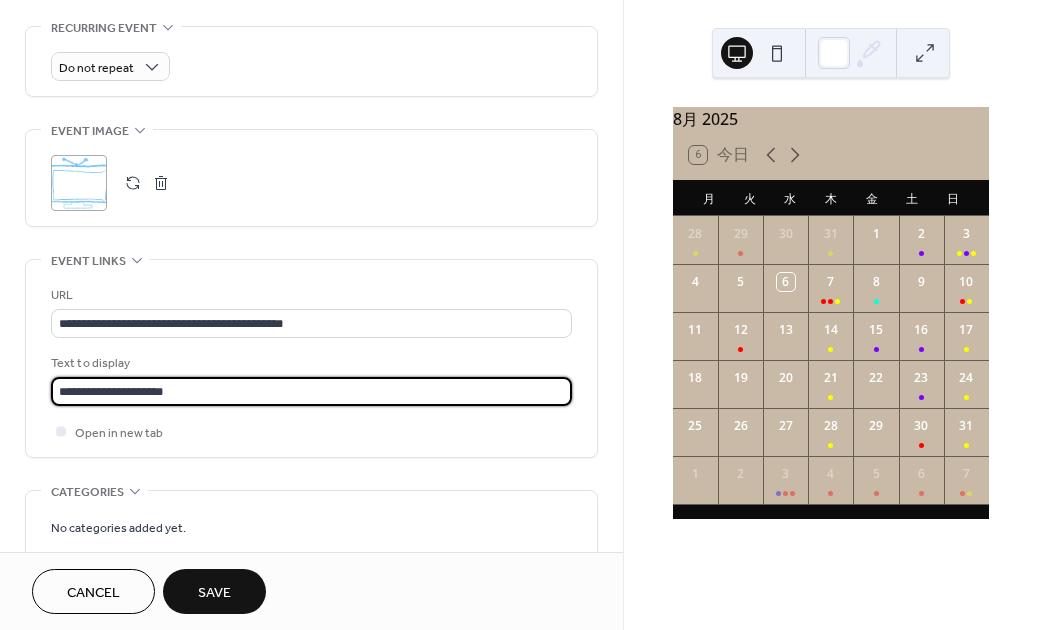 click on "**********" at bounding box center (311, 391) 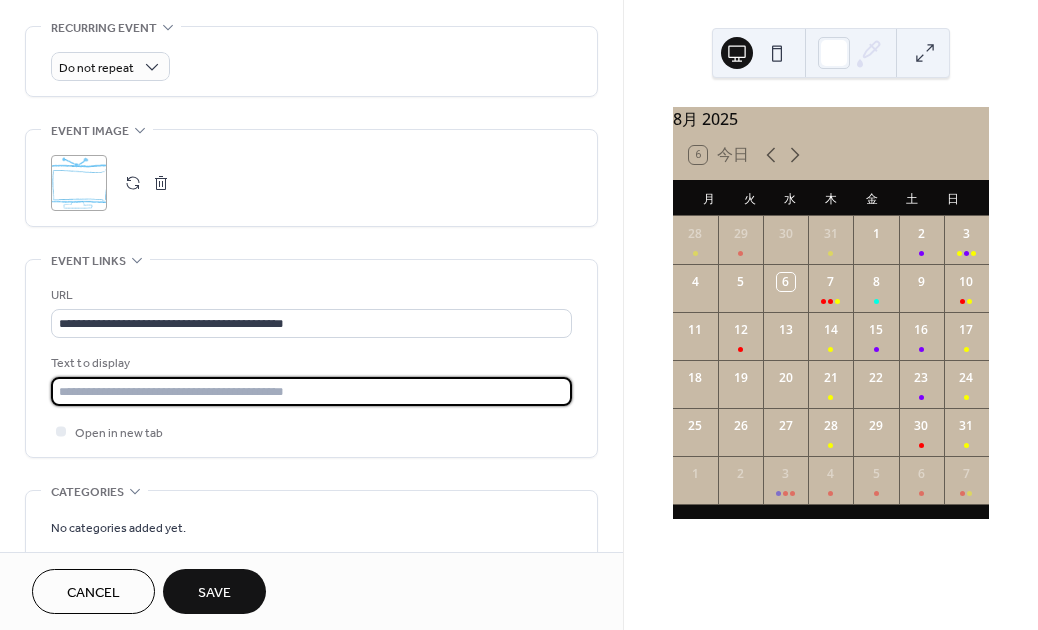 paste on "**********" 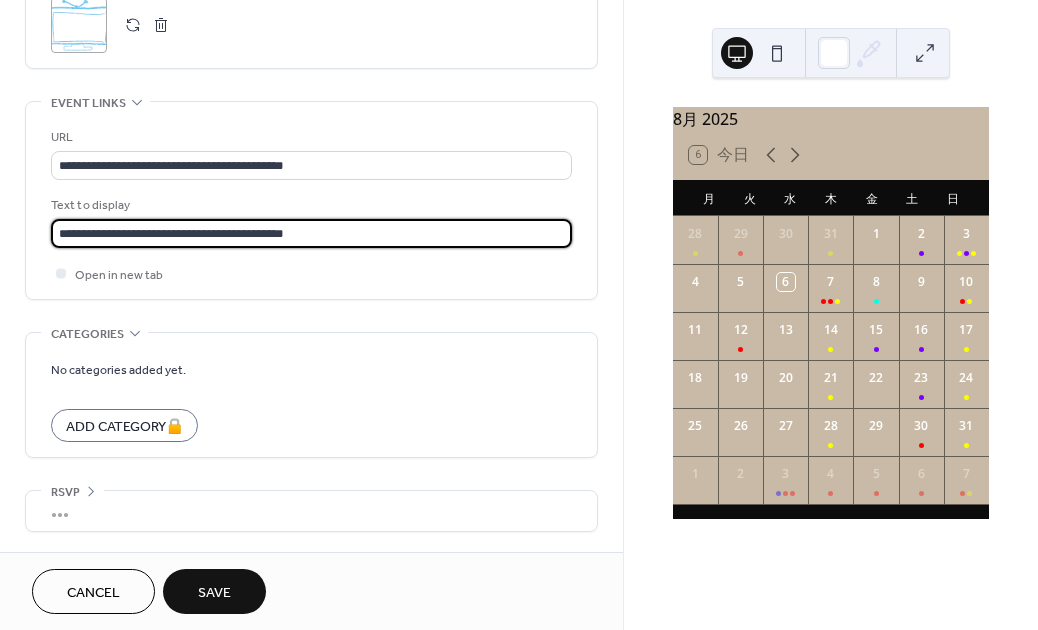 scroll, scrollTop: 1112, scrollLeft: 0, axis: vertical 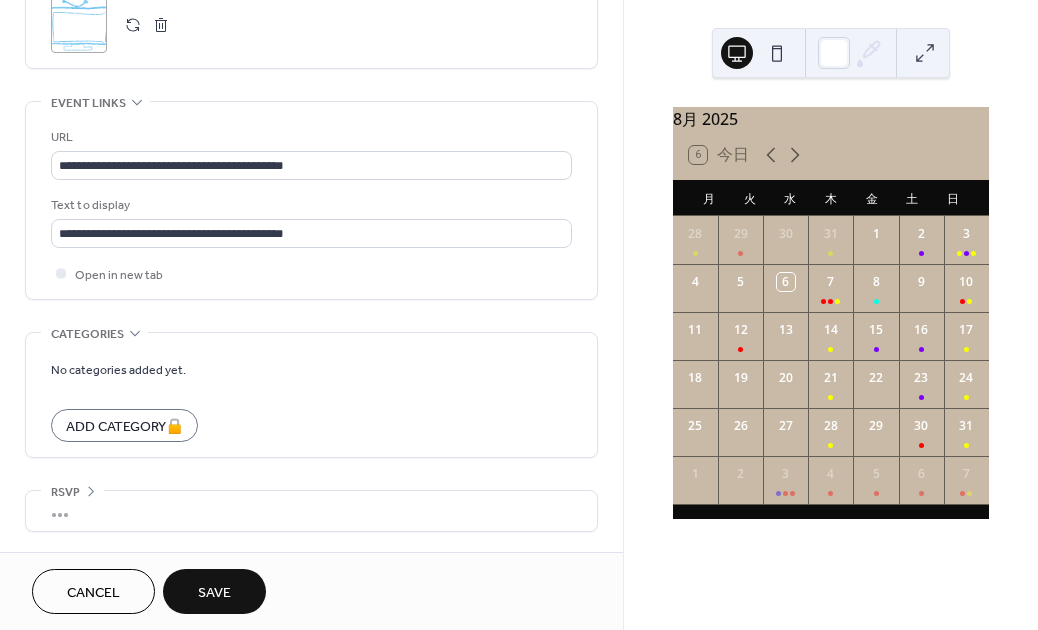 click on "Save" at bounding box center (214, 591) 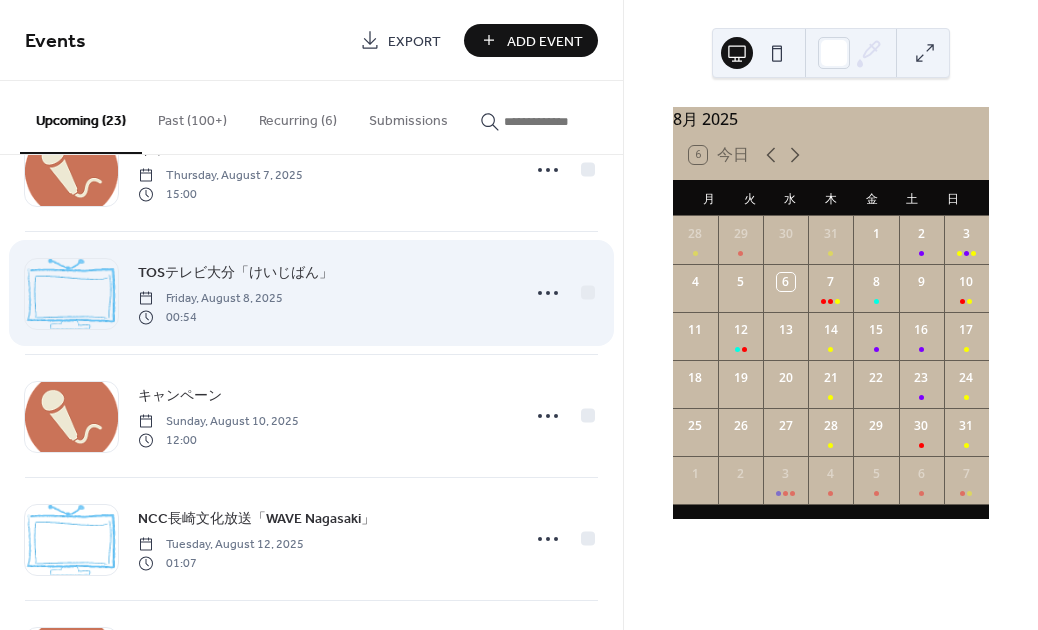 scroll, scrollTop: 0, scrollLeft: 0, axis: both 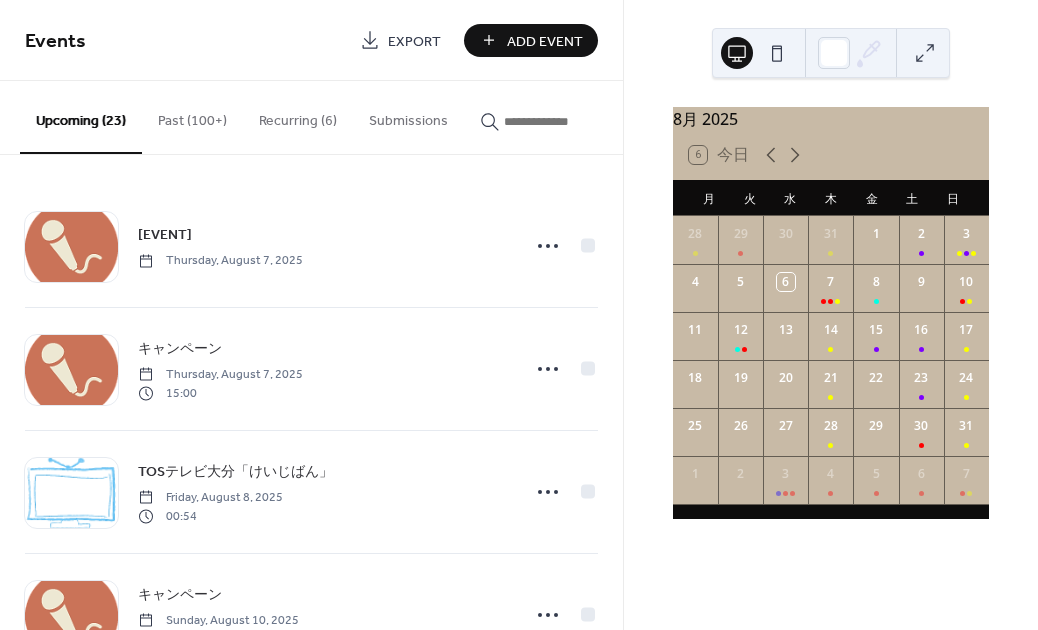 click on "Past (100+)" at bounding box center (192, 116) 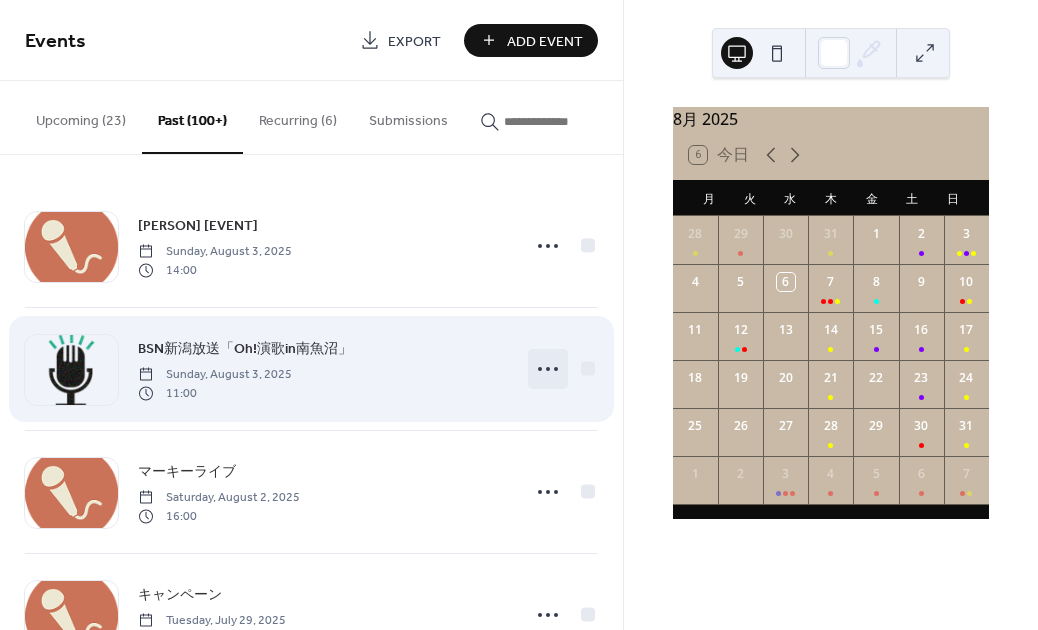 click 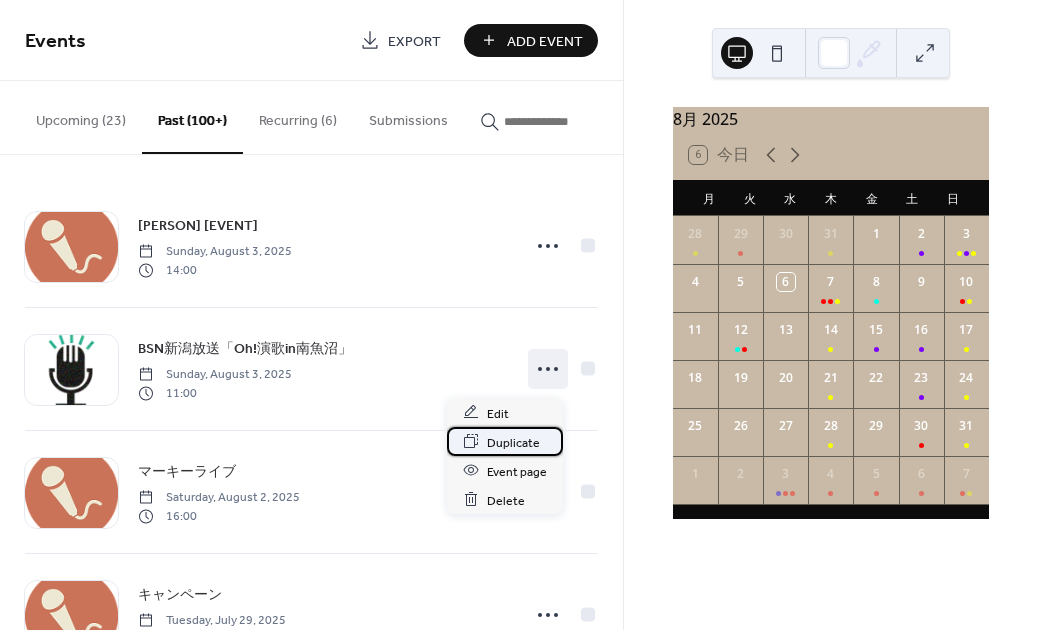 click on "Duplicate" at bounding box center [513, 442] 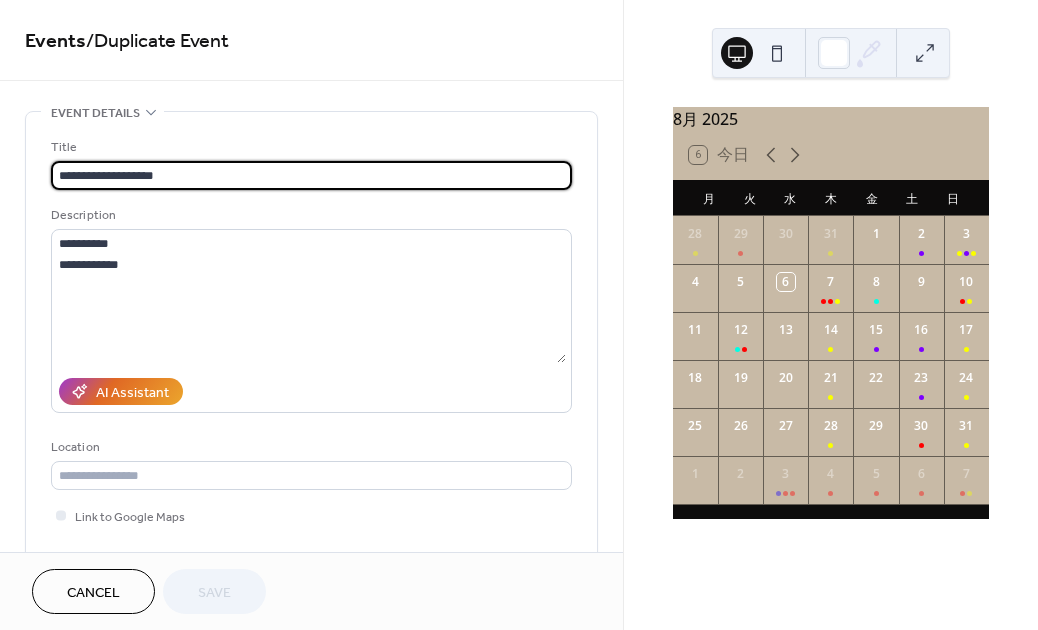 drag, startPoint x: 253, startPoint y: 171, endPoint x: 40, endPoint y: 165, distance: 213.08449 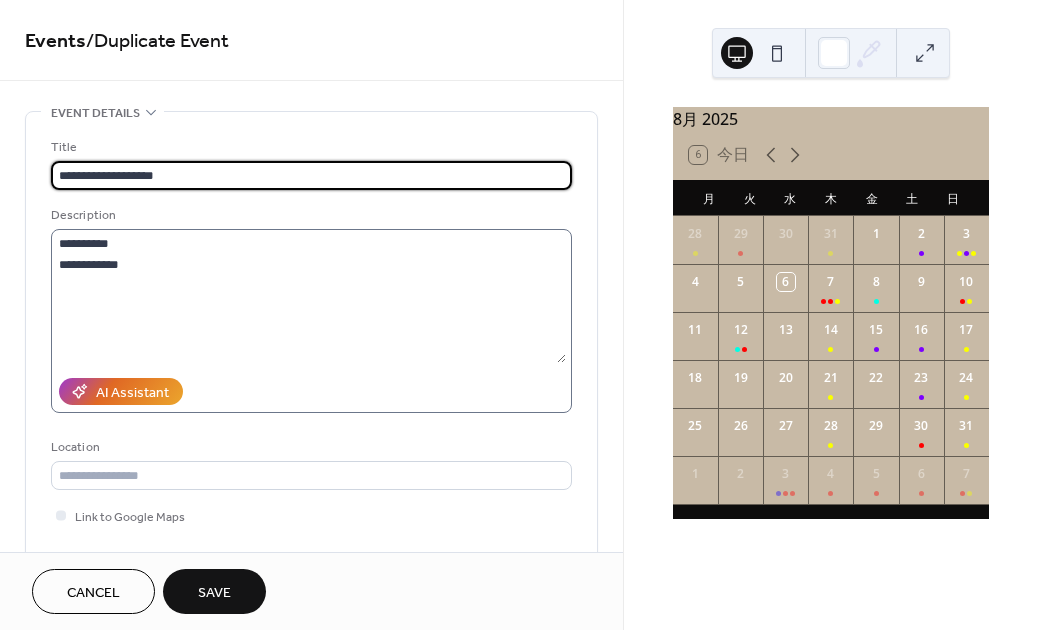 type on "**********" 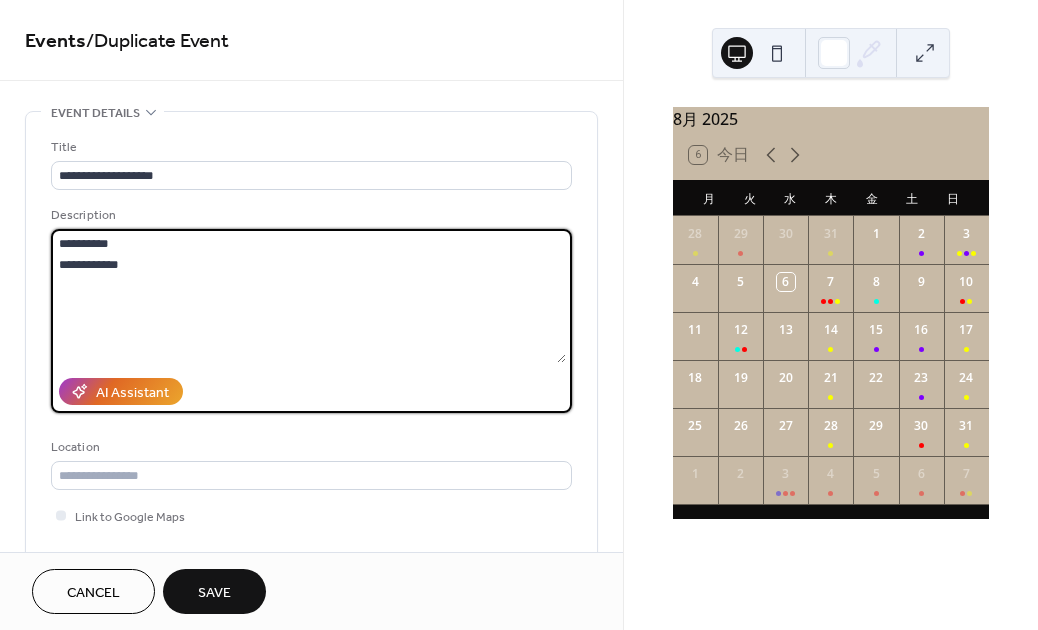 drag, startPoint x: 284, startPoint y: 270, endPoint x: 18, endPoint y: 242, distance: 267.46964 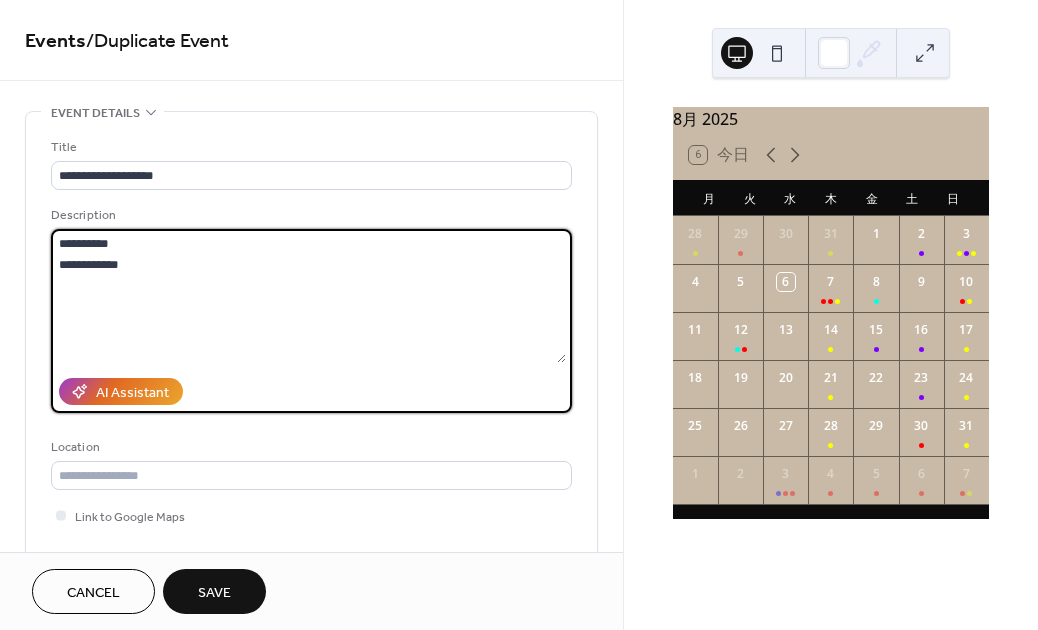 click on "**********" at bounding box center (311, 840) 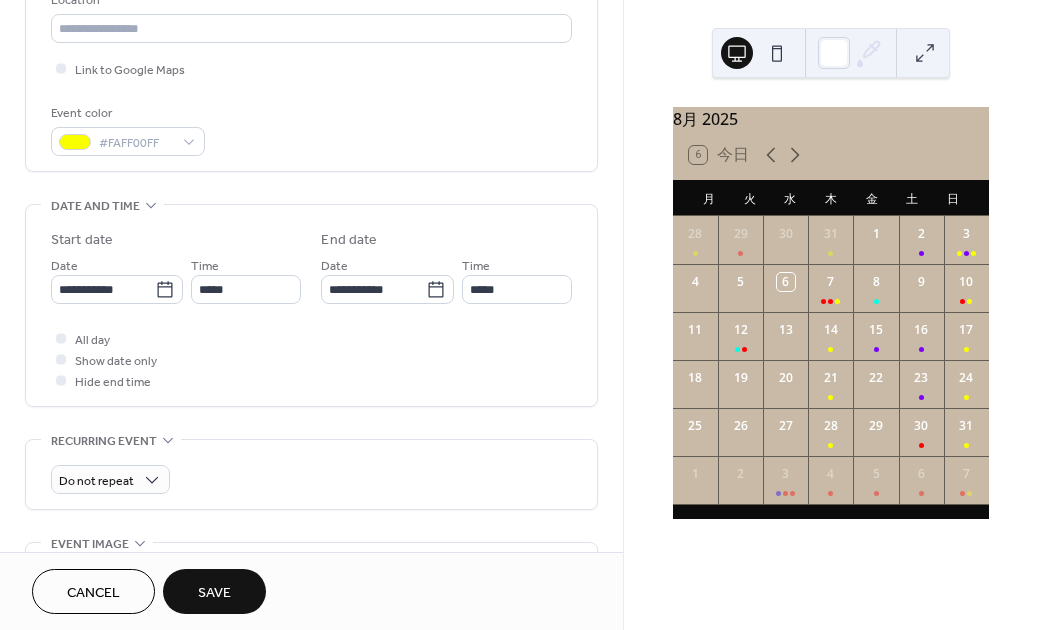 scroll, scrollTop: 448, scrollLeft: 0, axis: vertical 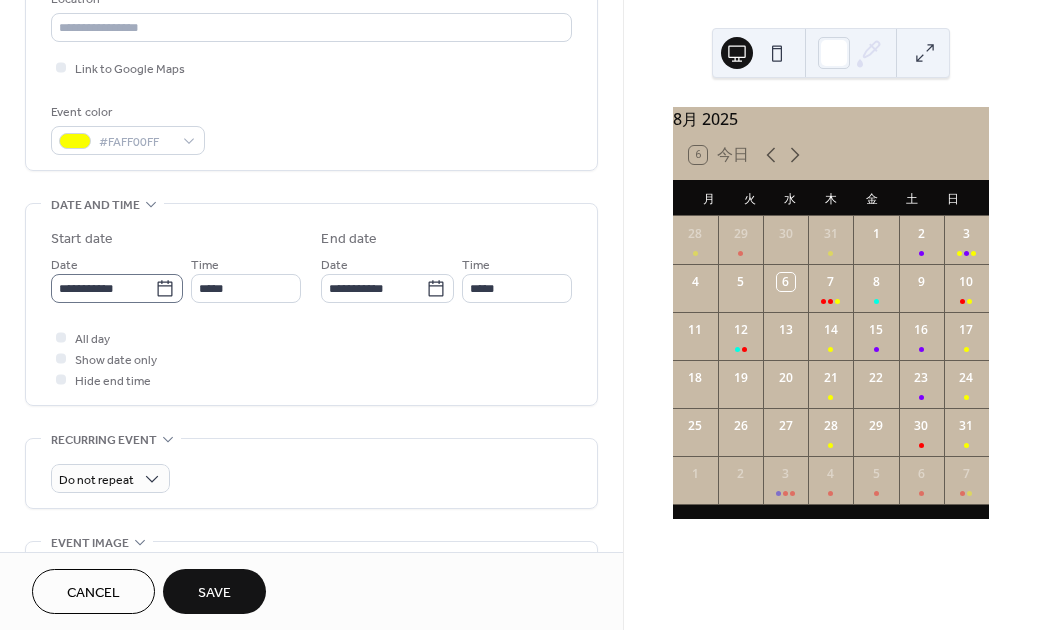 type 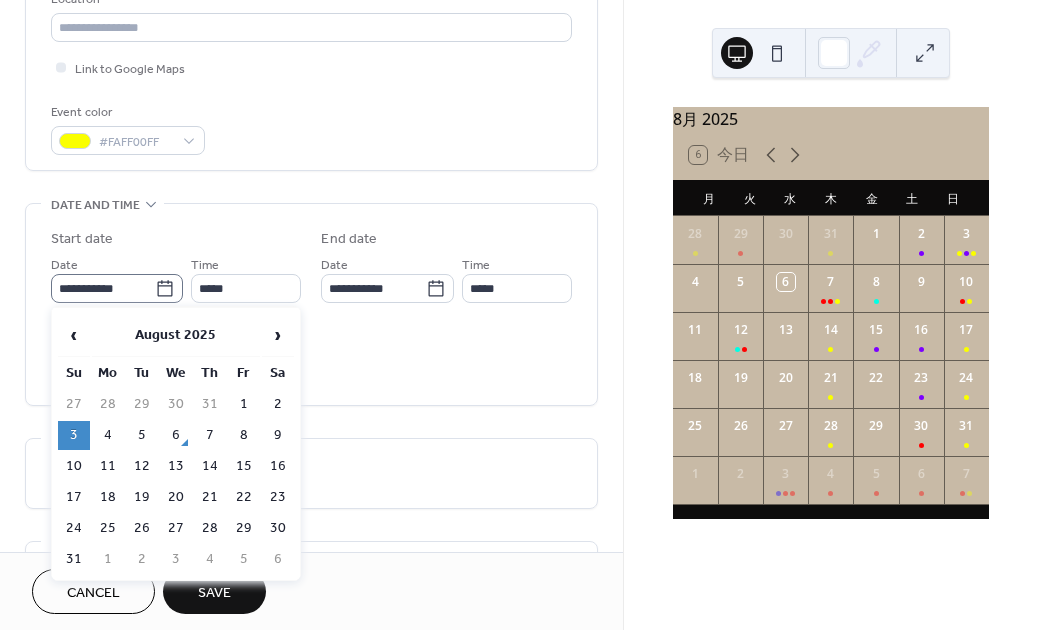 click 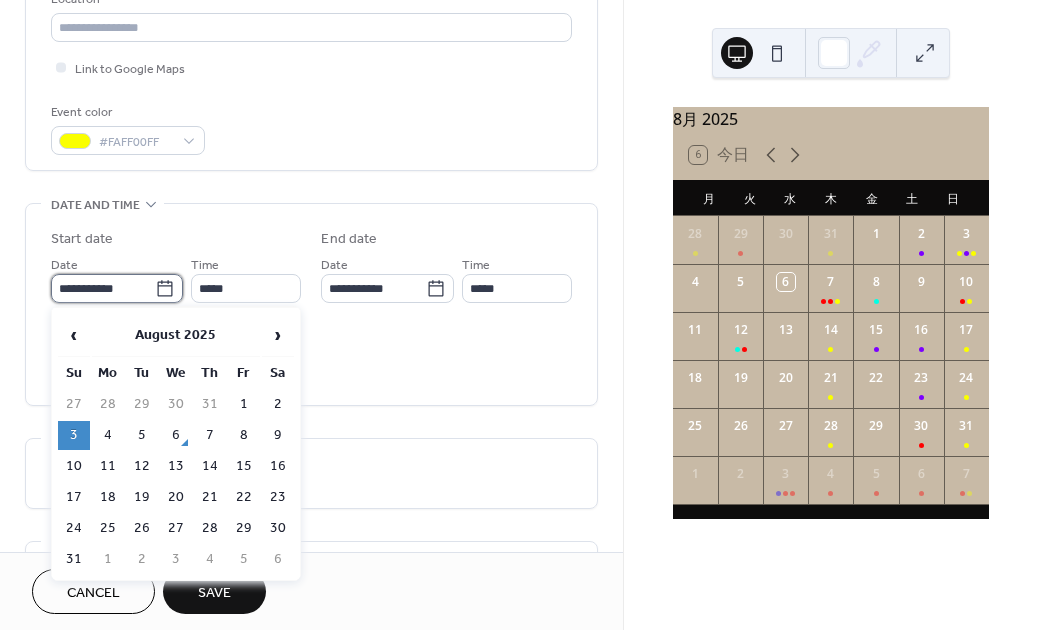 click on "**********" at bounding box center [103, 288] 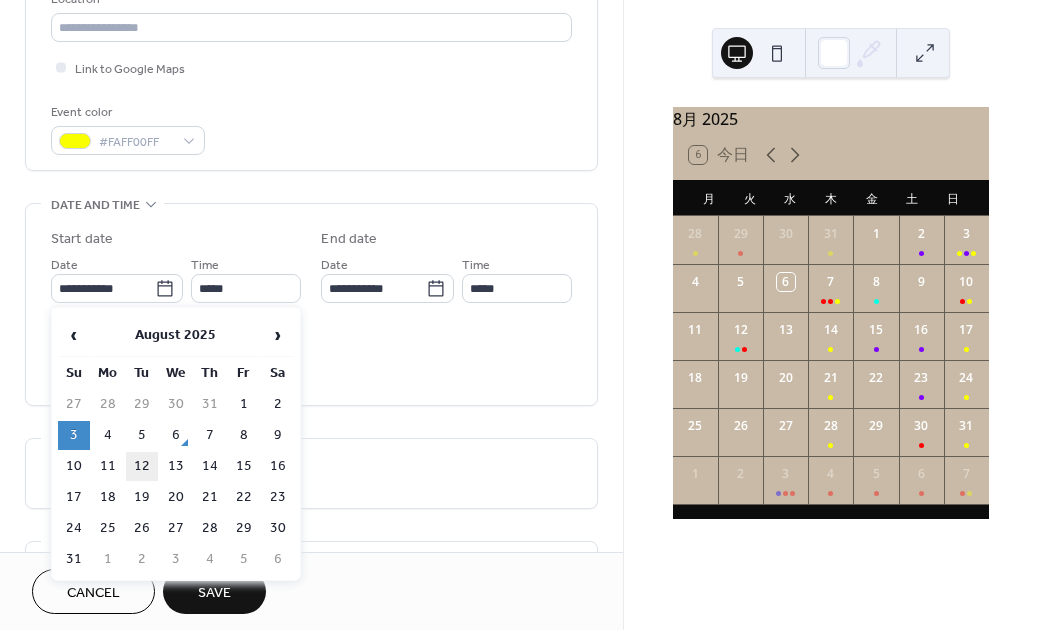 click on "12" at bounding box center [142, 466] 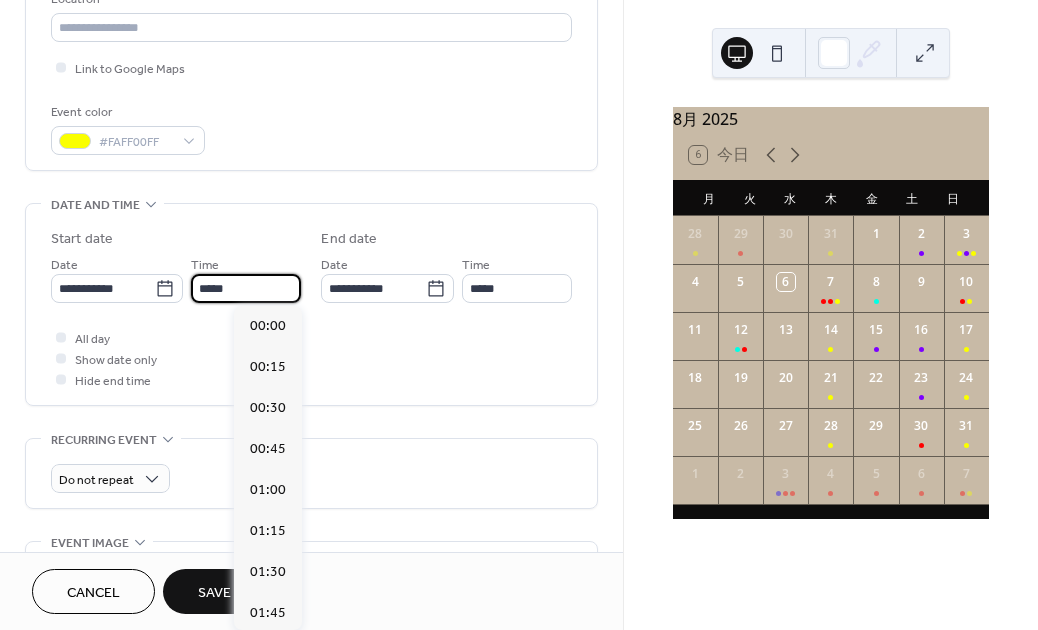 scroll, scrollTop: 1804, scrollLeft: 0, axis: vertical 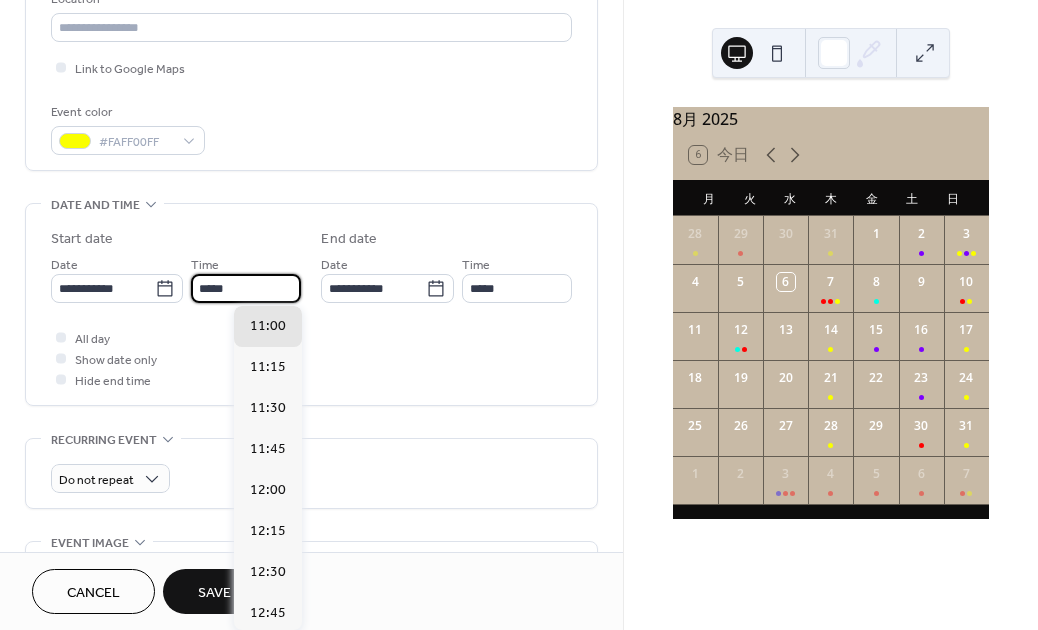 click on "*****" at bounding box center (246, 288) 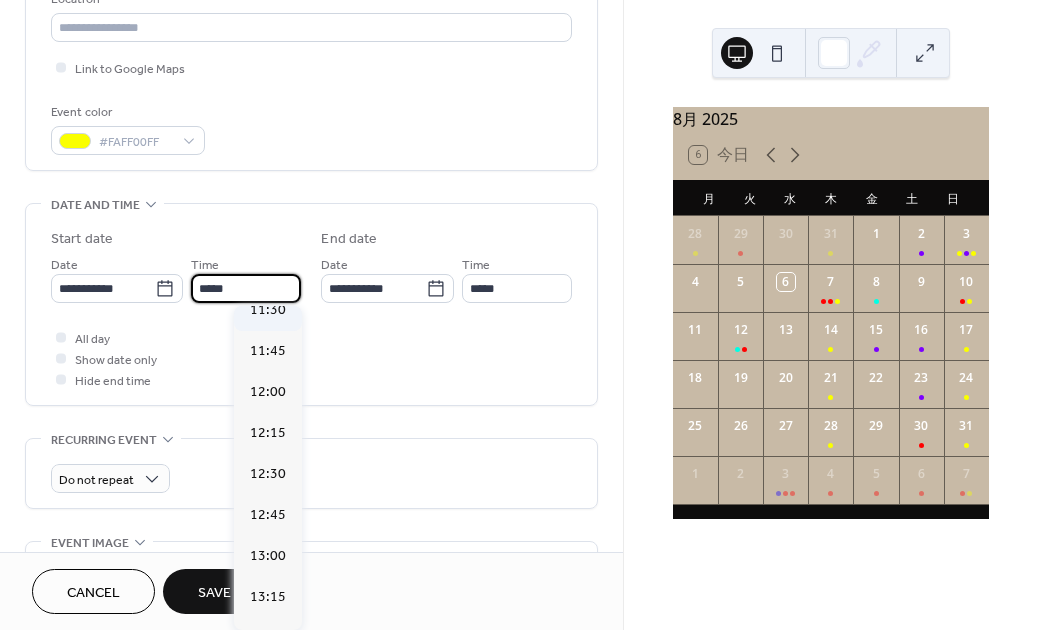 scroll, scrollTop: 1904, scrollLeft: 0, axis: vertical 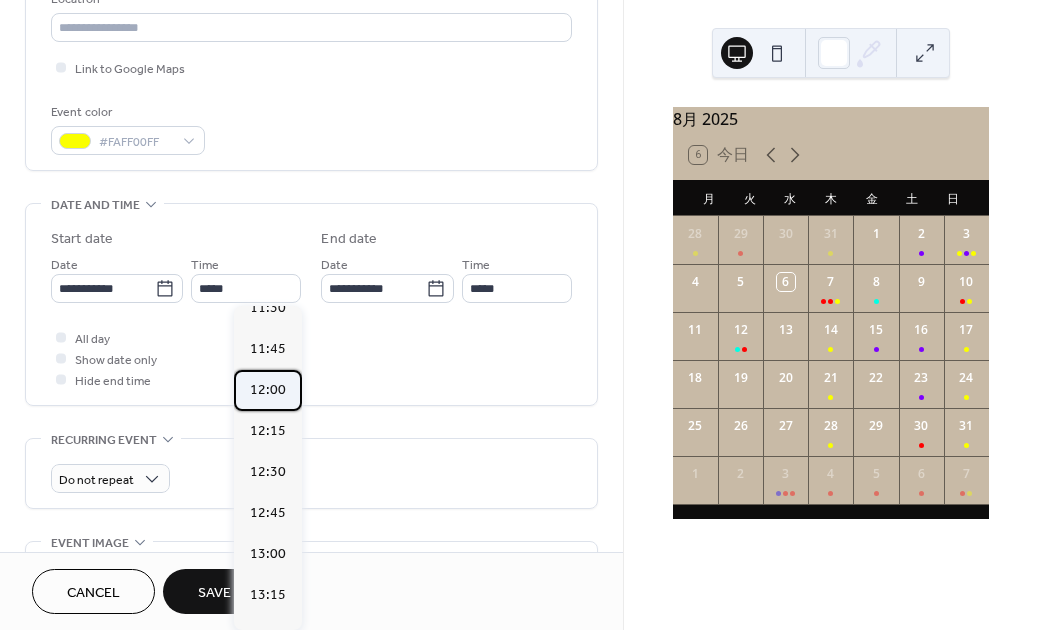 click on "12:00" at bounding box center (268, 390) 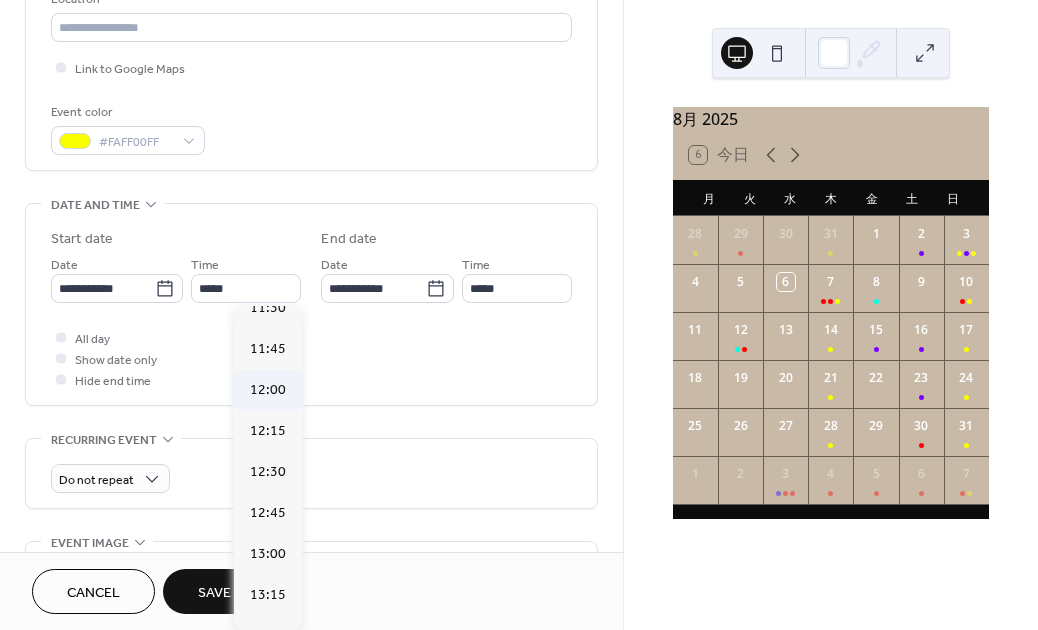 type on "*****" 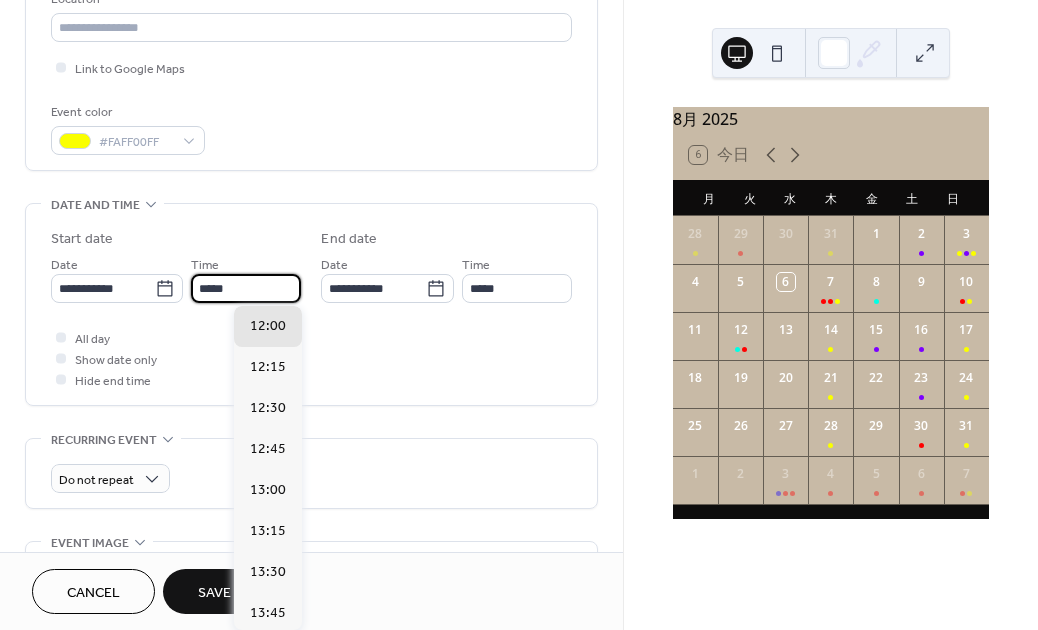 click on "*****" at bounding box center [246, 288] 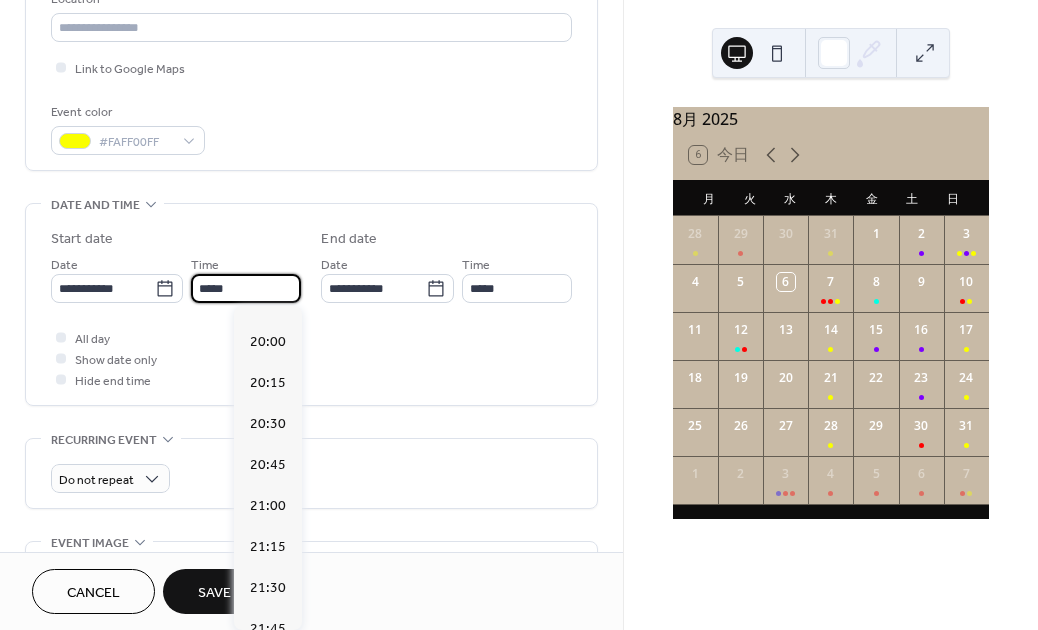 scroll, scrollTop: 3266, scrollLeft: 0, axis: vertical 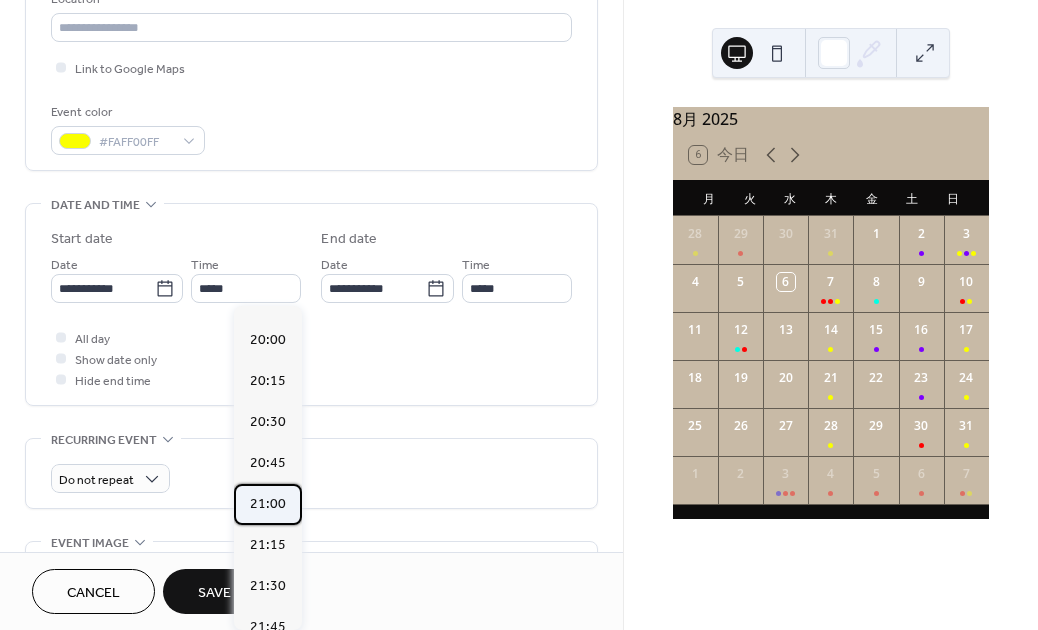 click on "21:00" at bounding box center (268, 504) 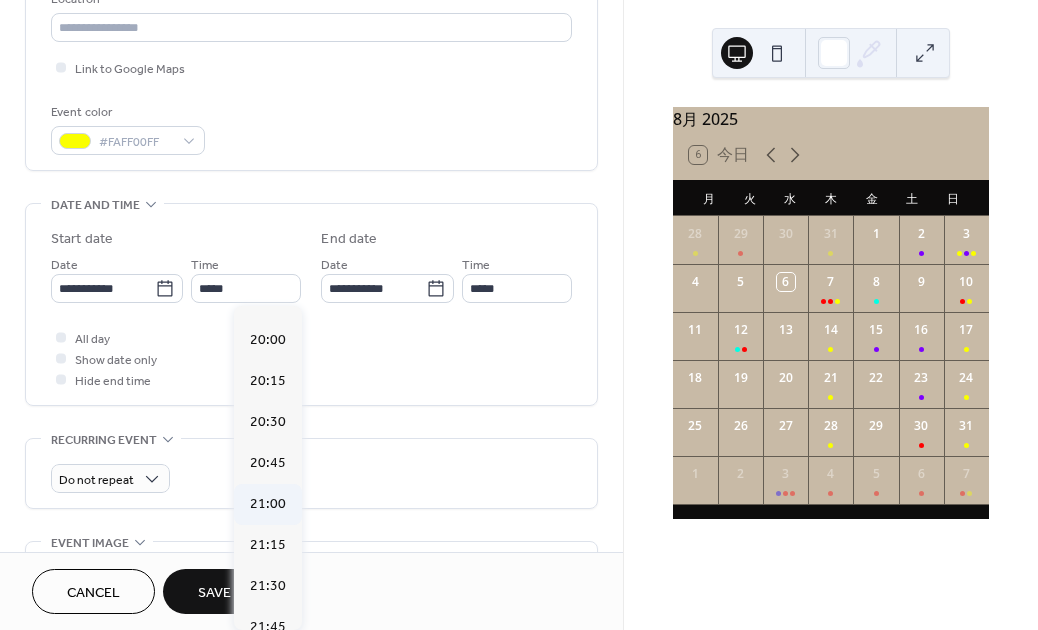 type on "*****" 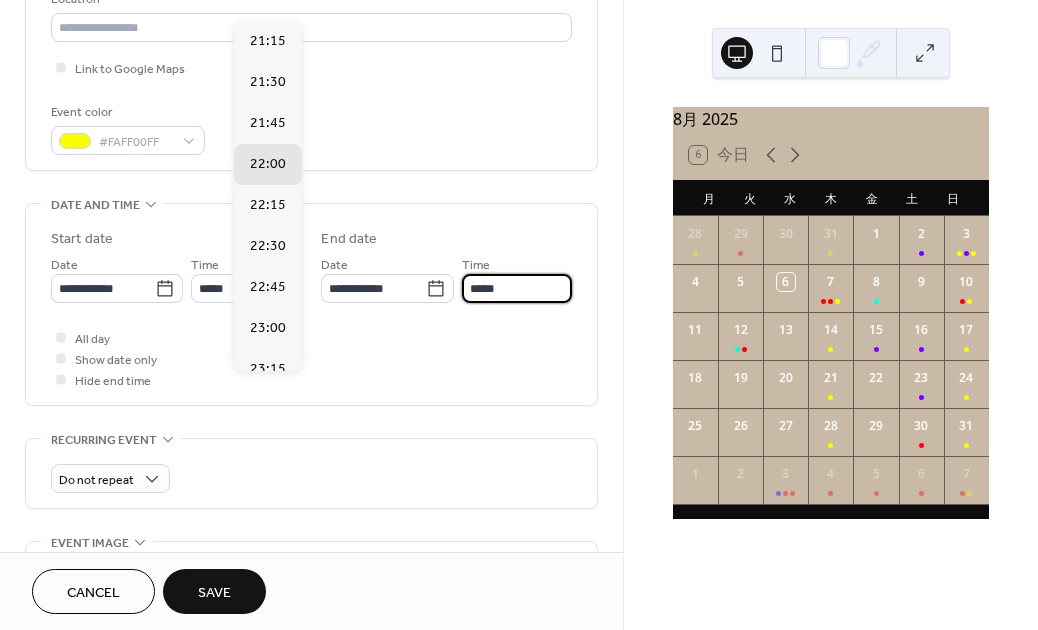 click on "*****" at bounding box center (517, 288) 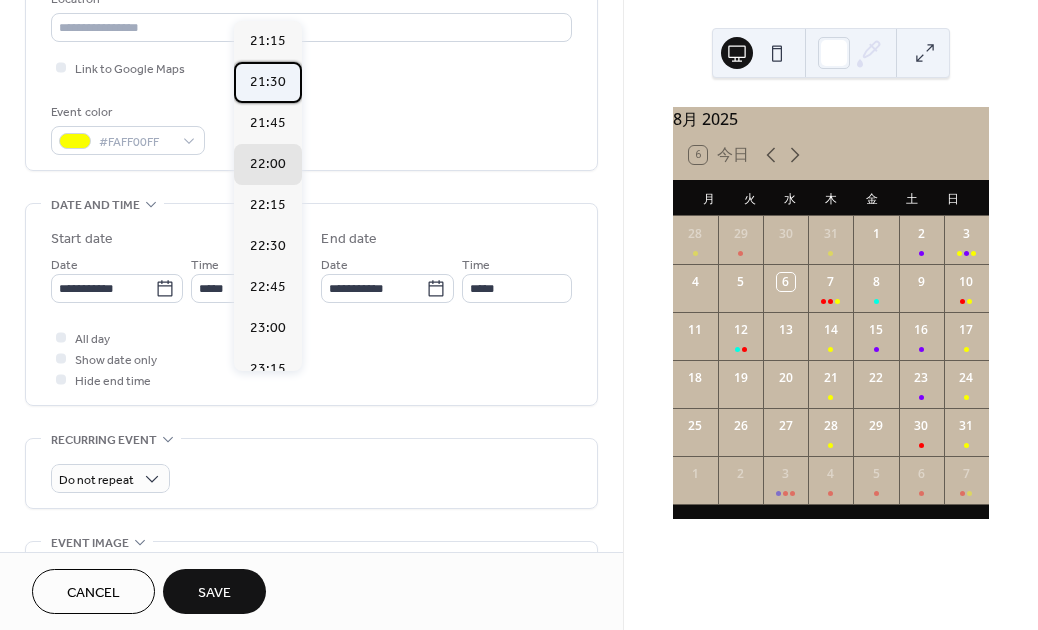 click on "21:30" at bounding box center [268, 82] 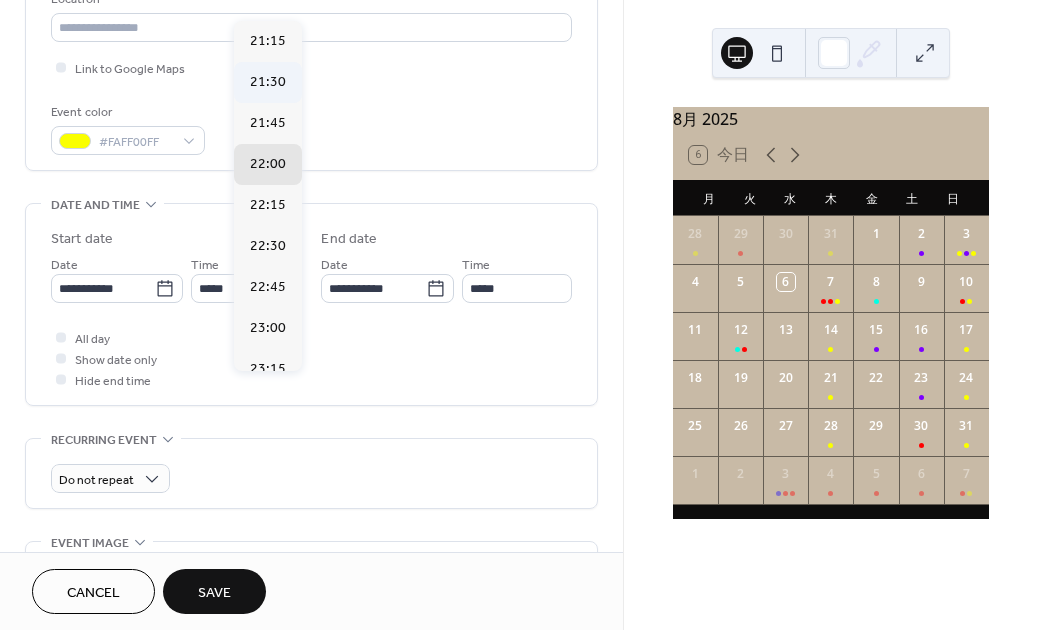type on "*****" 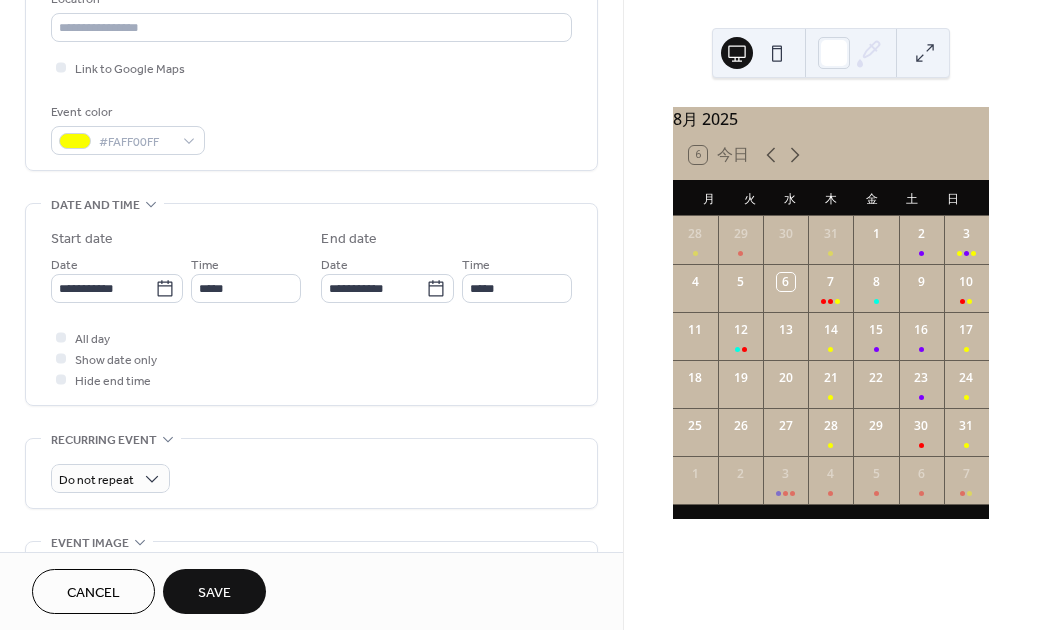 click on "End date" at bounding box center (446, 239) 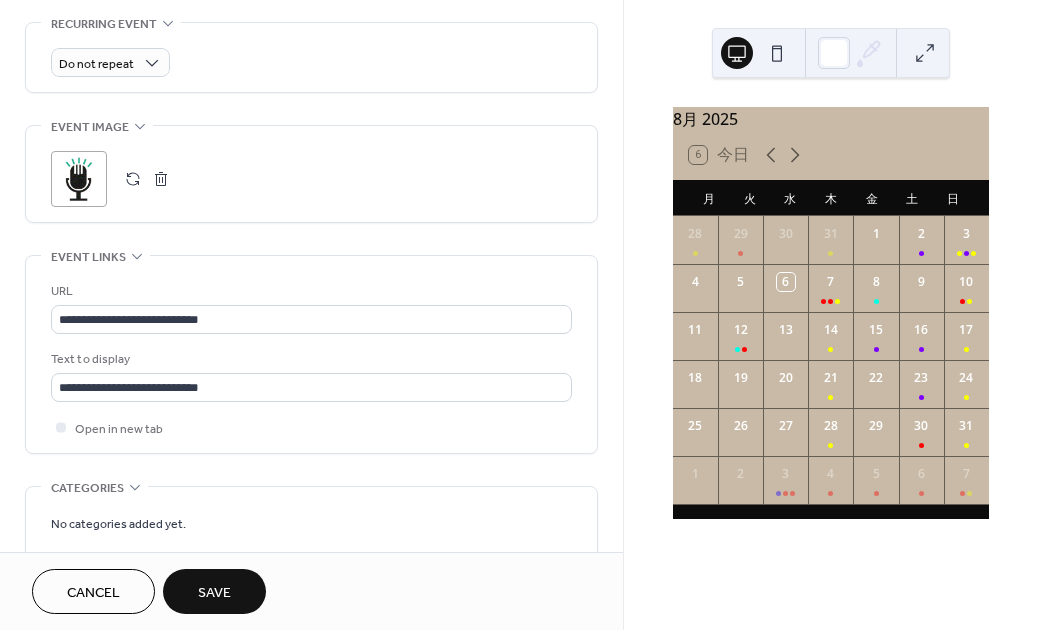 scroll, scrollTop: 1112, scrollLeft: 0, axis: vertical 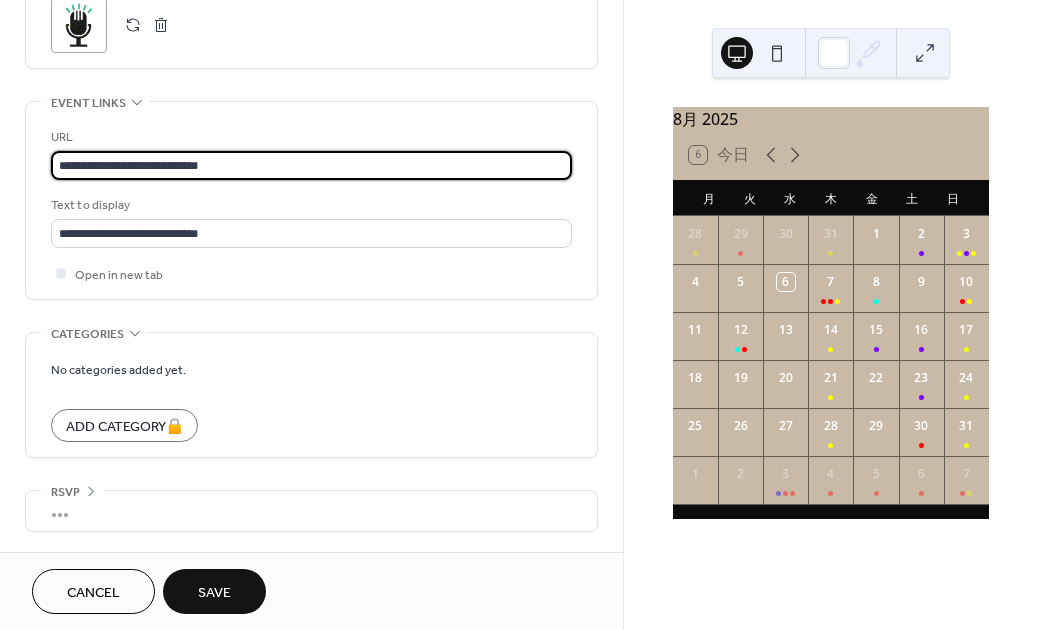click on "**********" at bounding box center [311, 165] 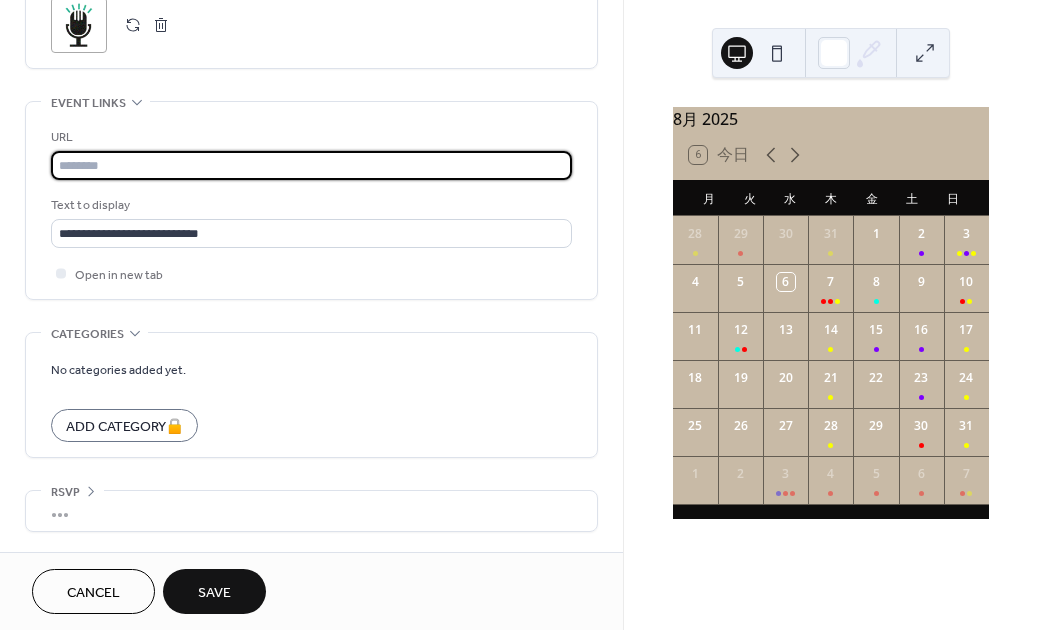 paste on "**********" 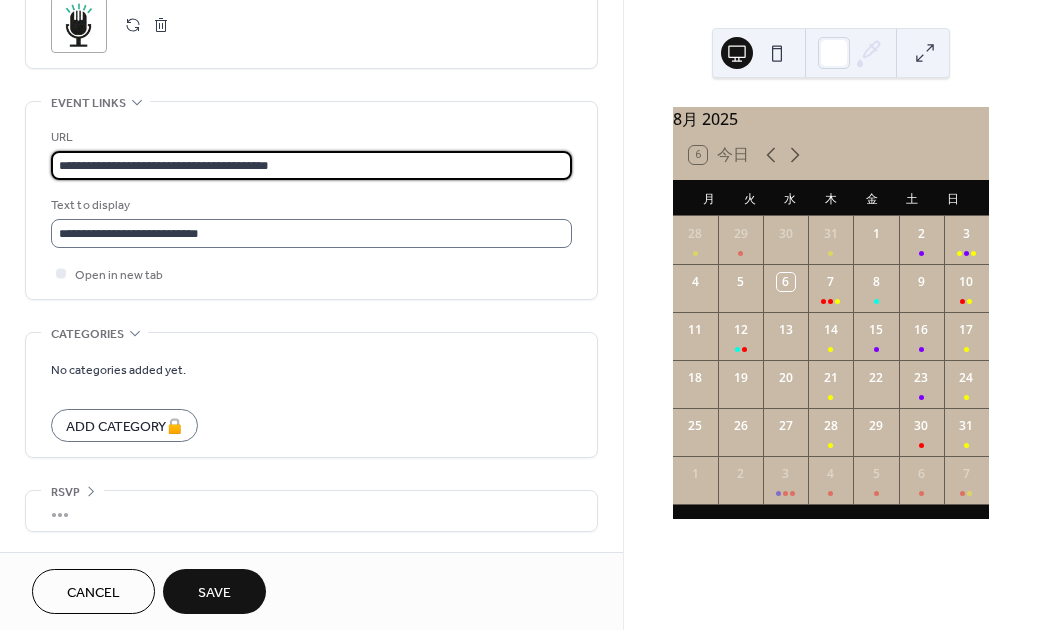 type on "**********" 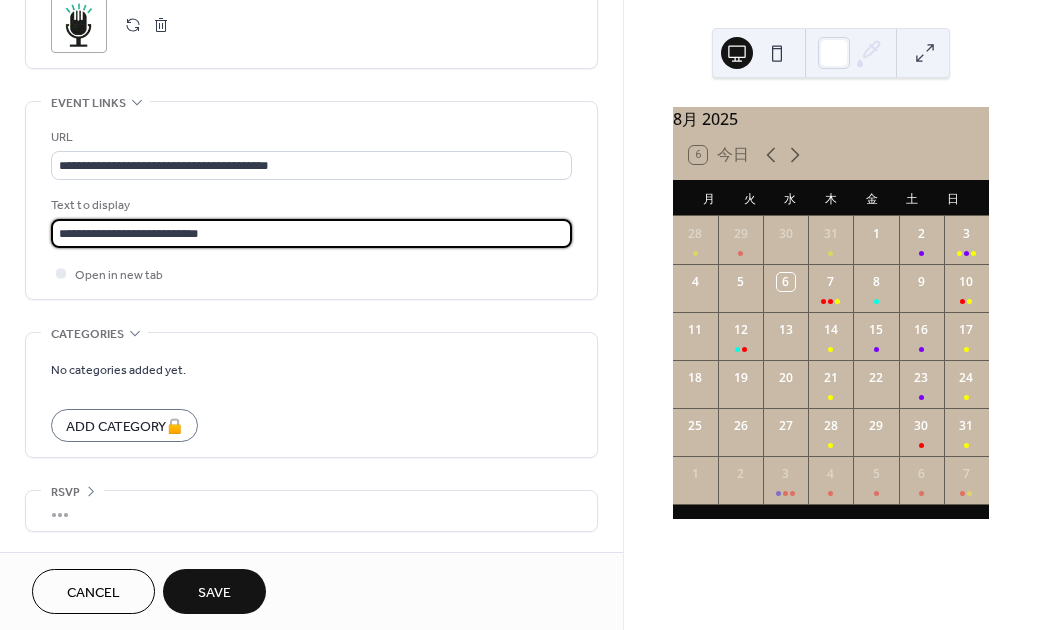 click on "**********" at bounding box center [311, 233] 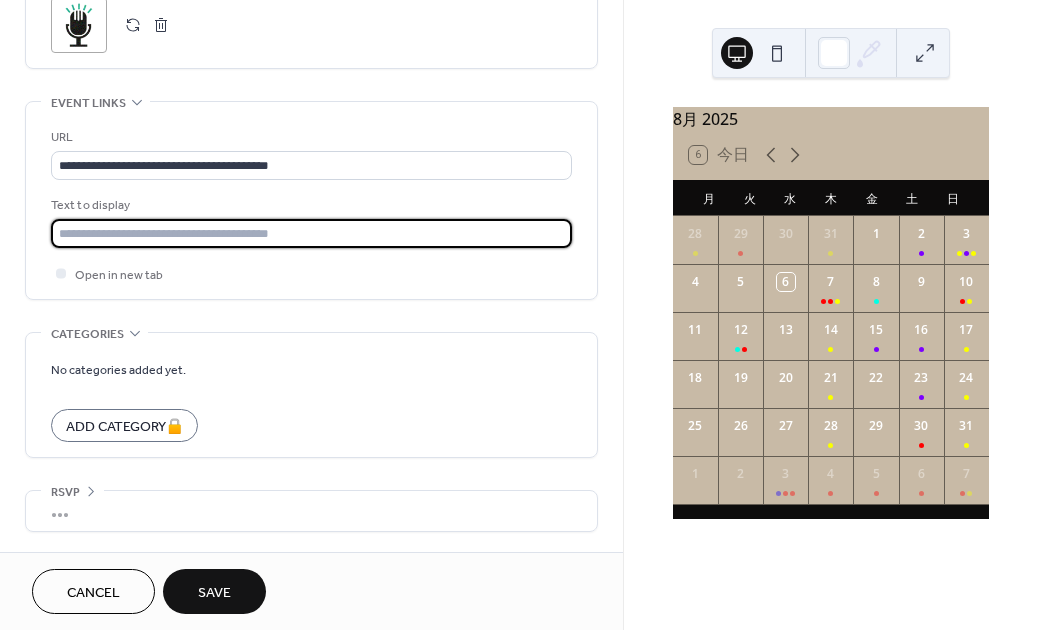 paste on "**********" 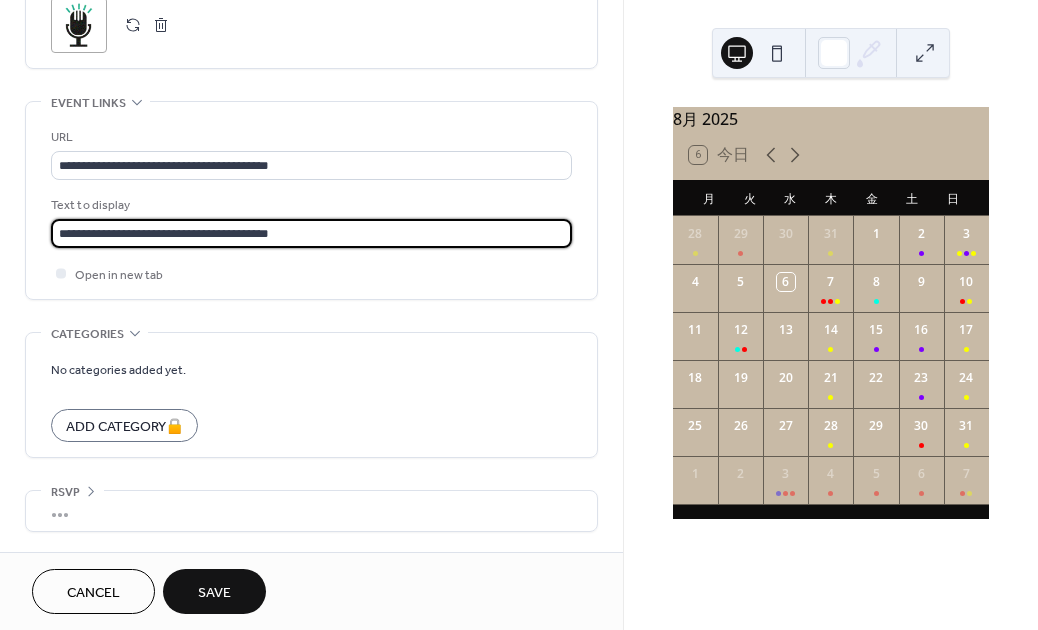 type on "**********" 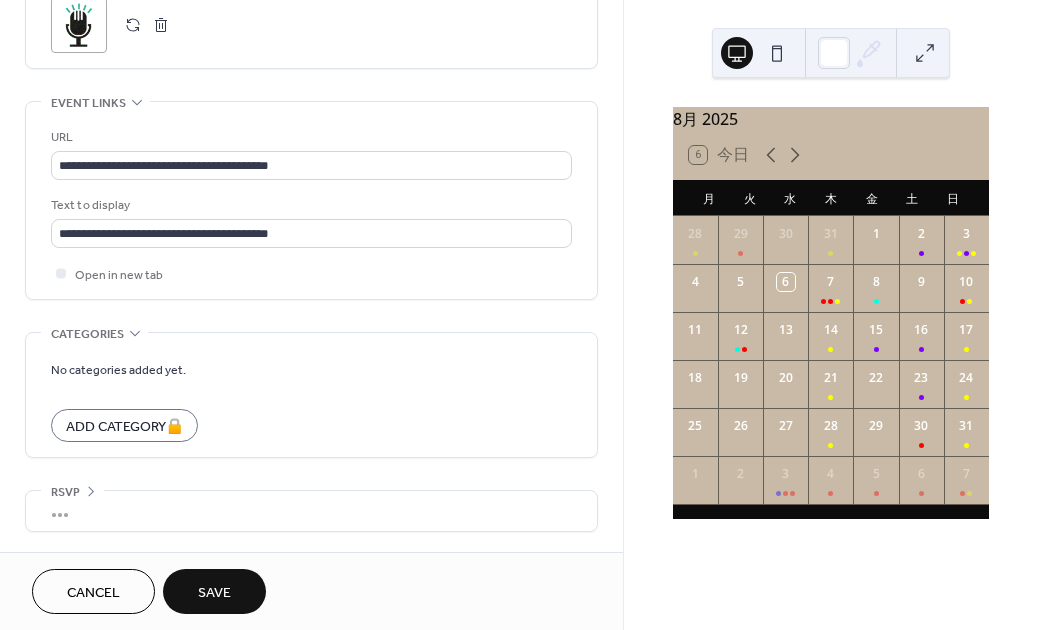 click on "**********" at bounding box center [311, 200] 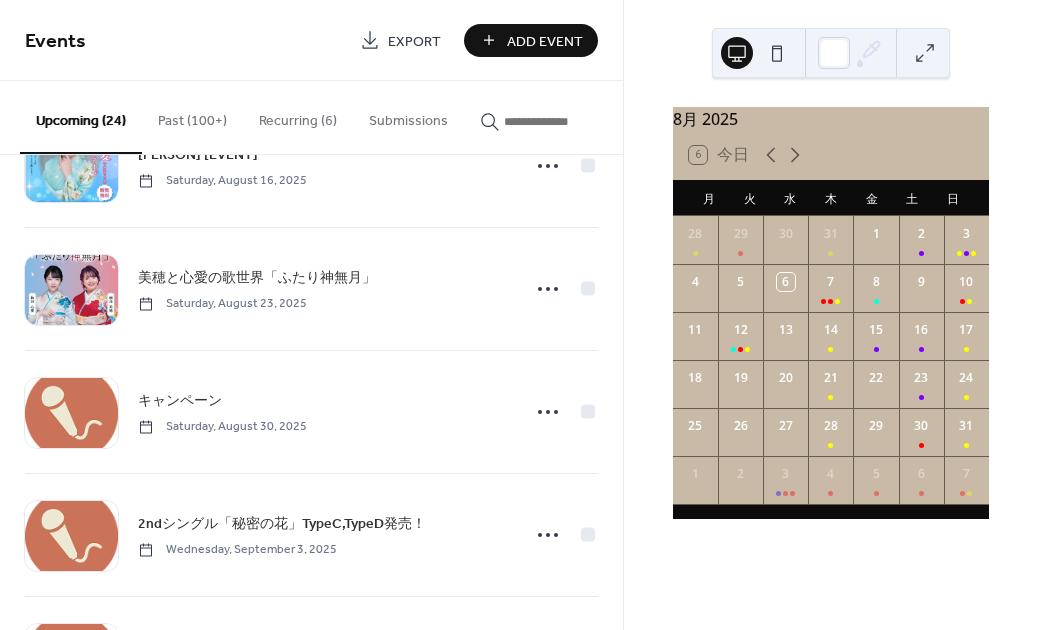scroll, scrollTop: 1076, scrollLeft: 0, axis: vertical 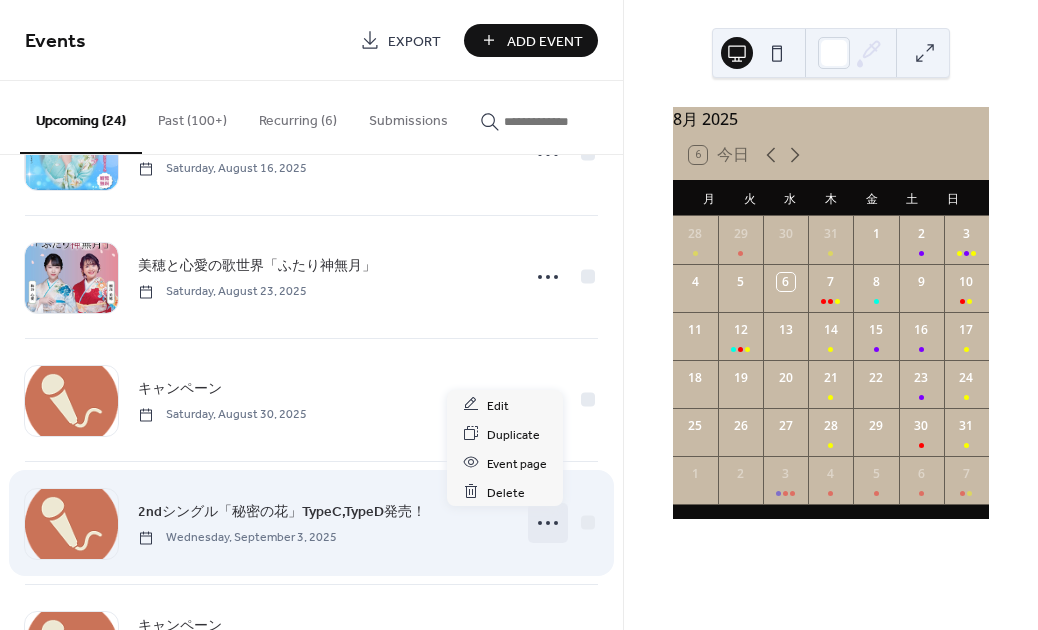 click 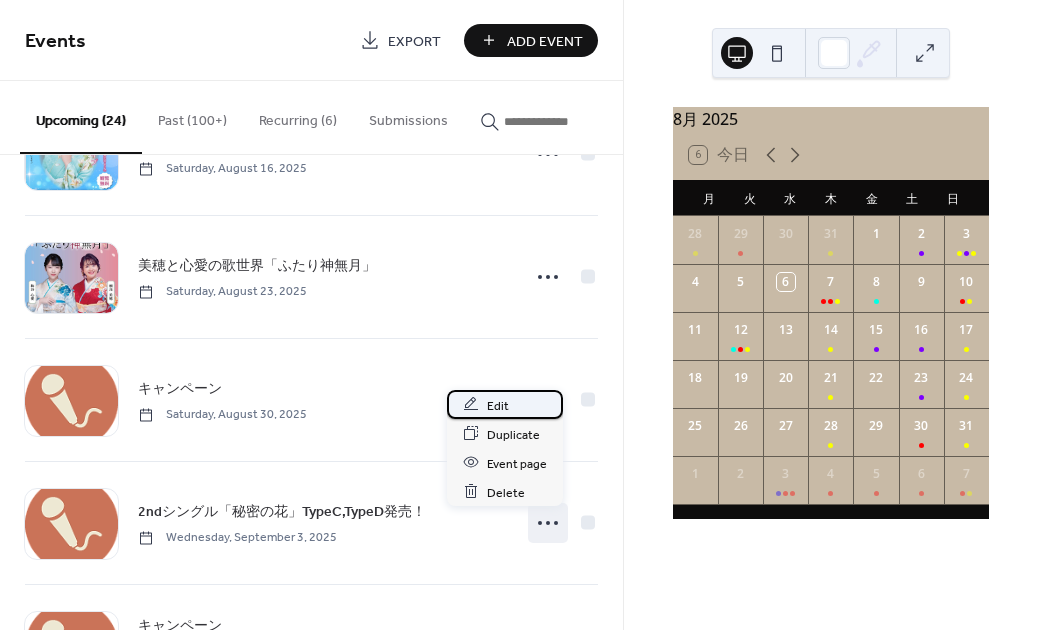 click on "Edit" at bounding box center [498, 405] 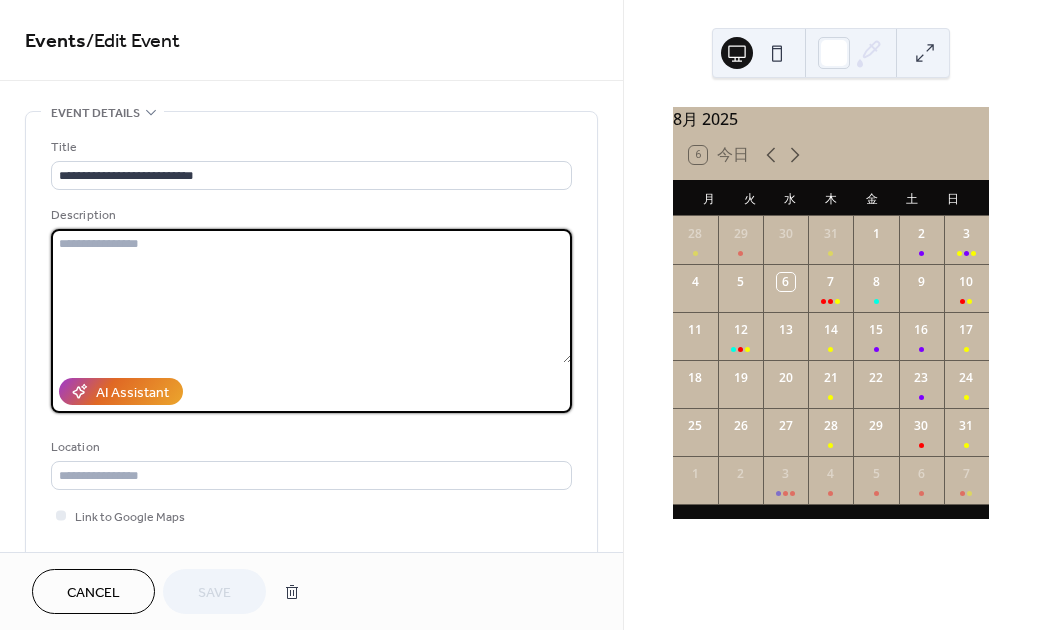 click at bounding box center (311, 296) 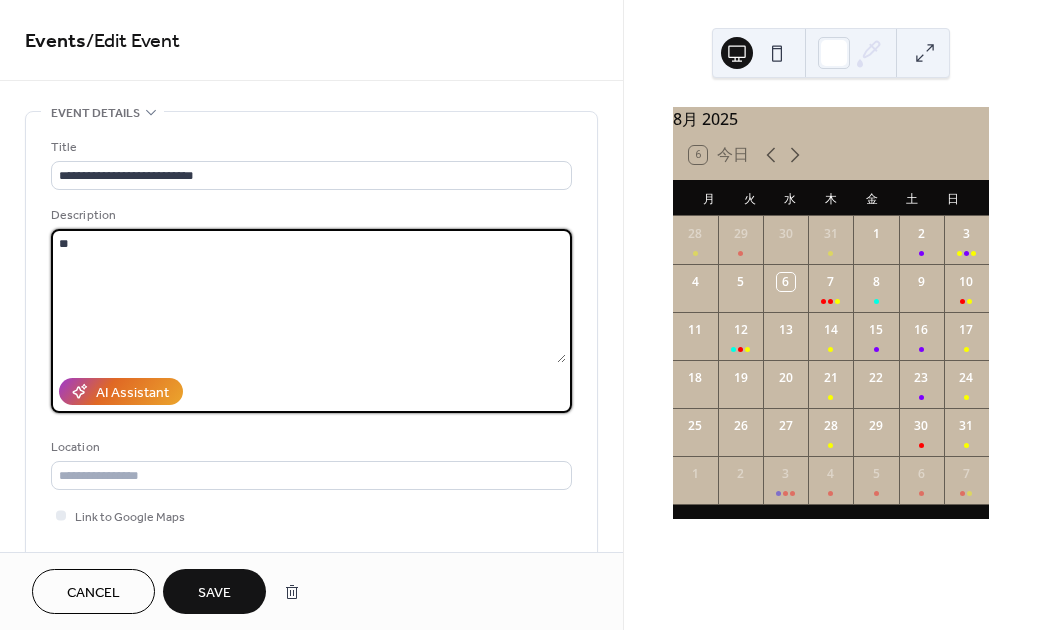 type on "*" 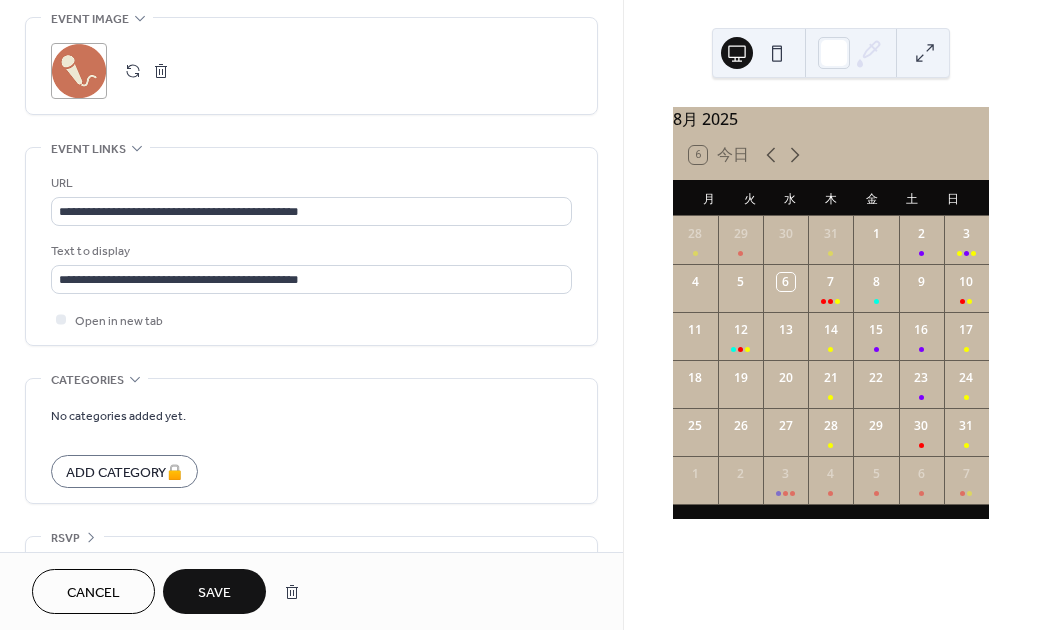 scroll, scrollTop: 971, scrollLeft: 0, axis: vertical 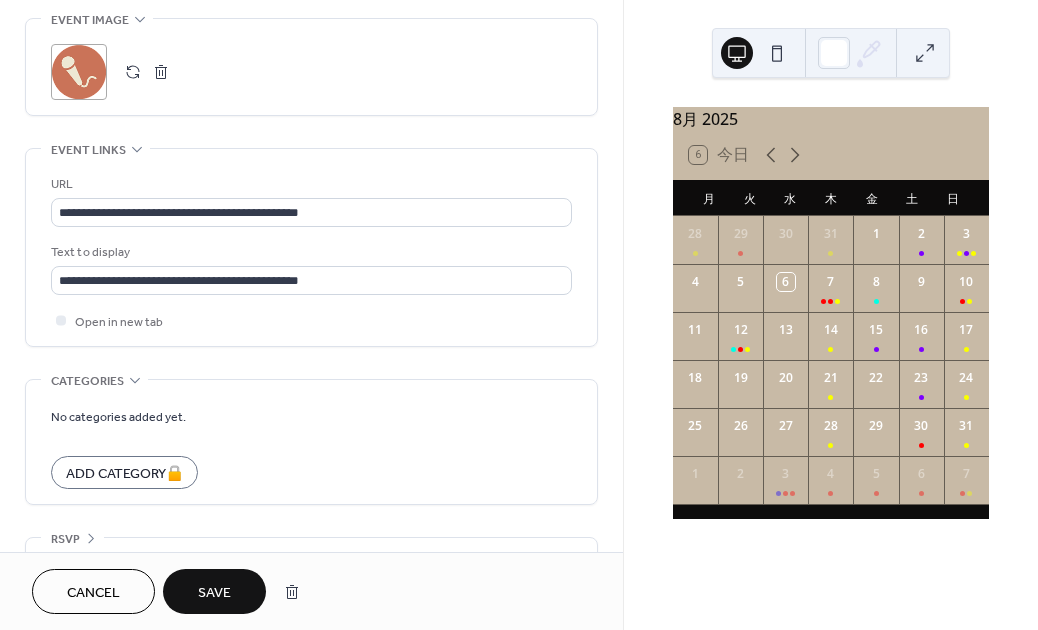 type on "**********" 